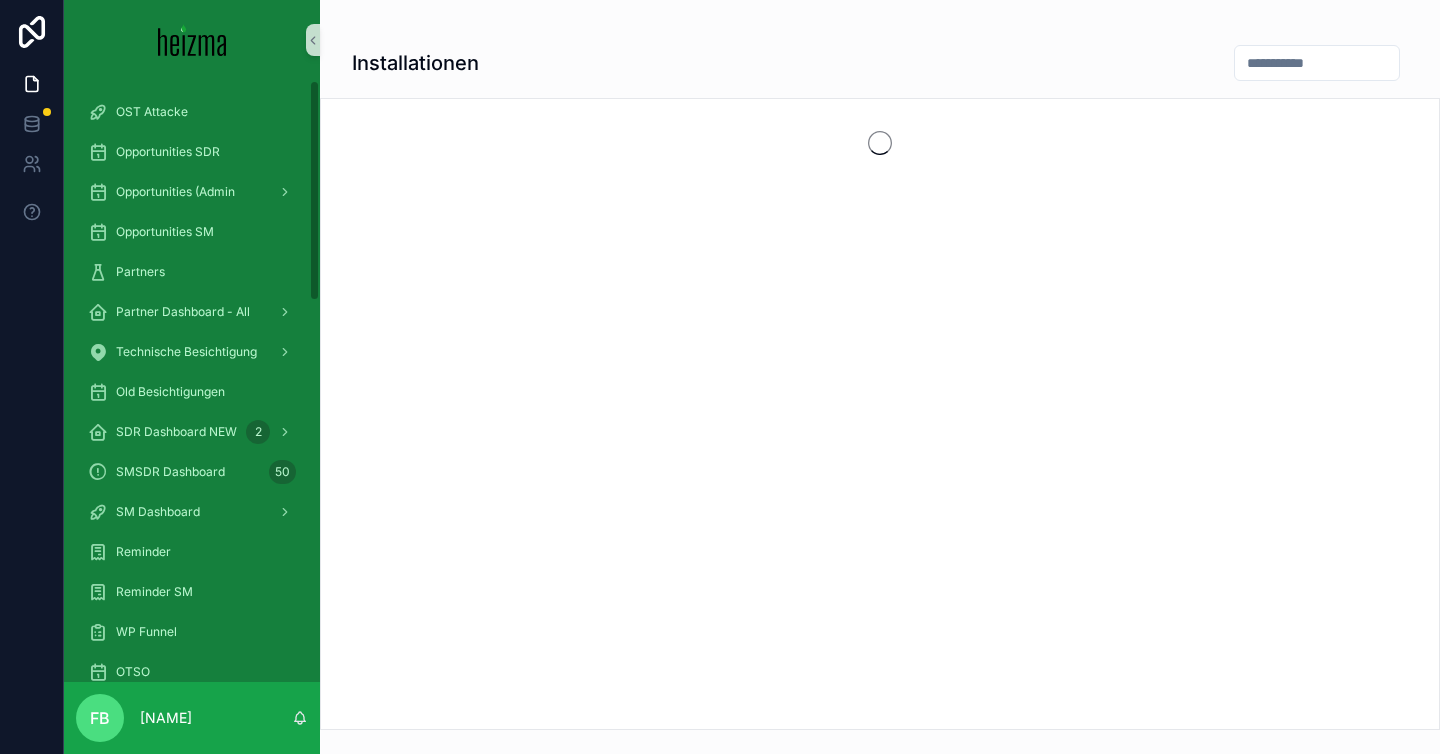 scroll, scrollTop: 0, scrollLeft: 0, axis: both 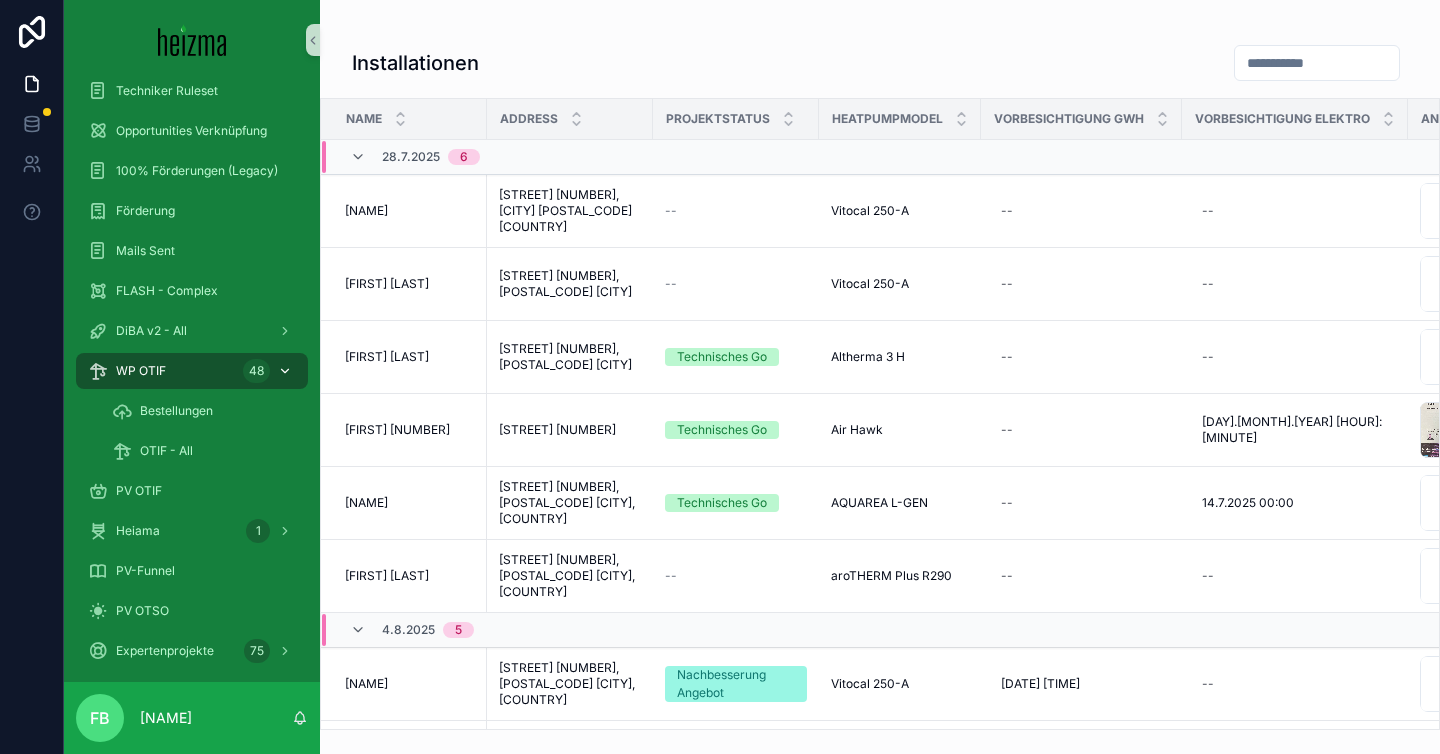 click on "WP OTIF 48" at bounding box center [192, 371] 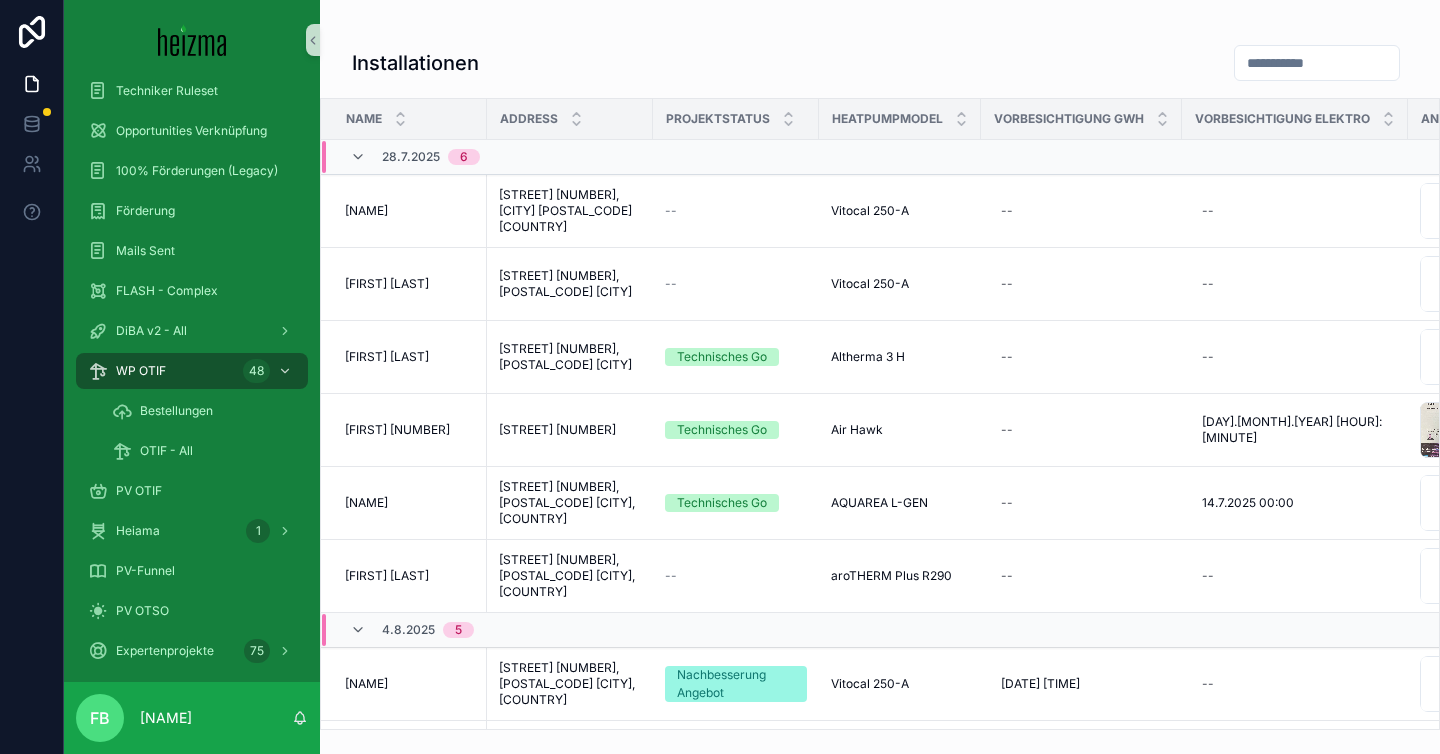 click at bounding box center (1317, 63) 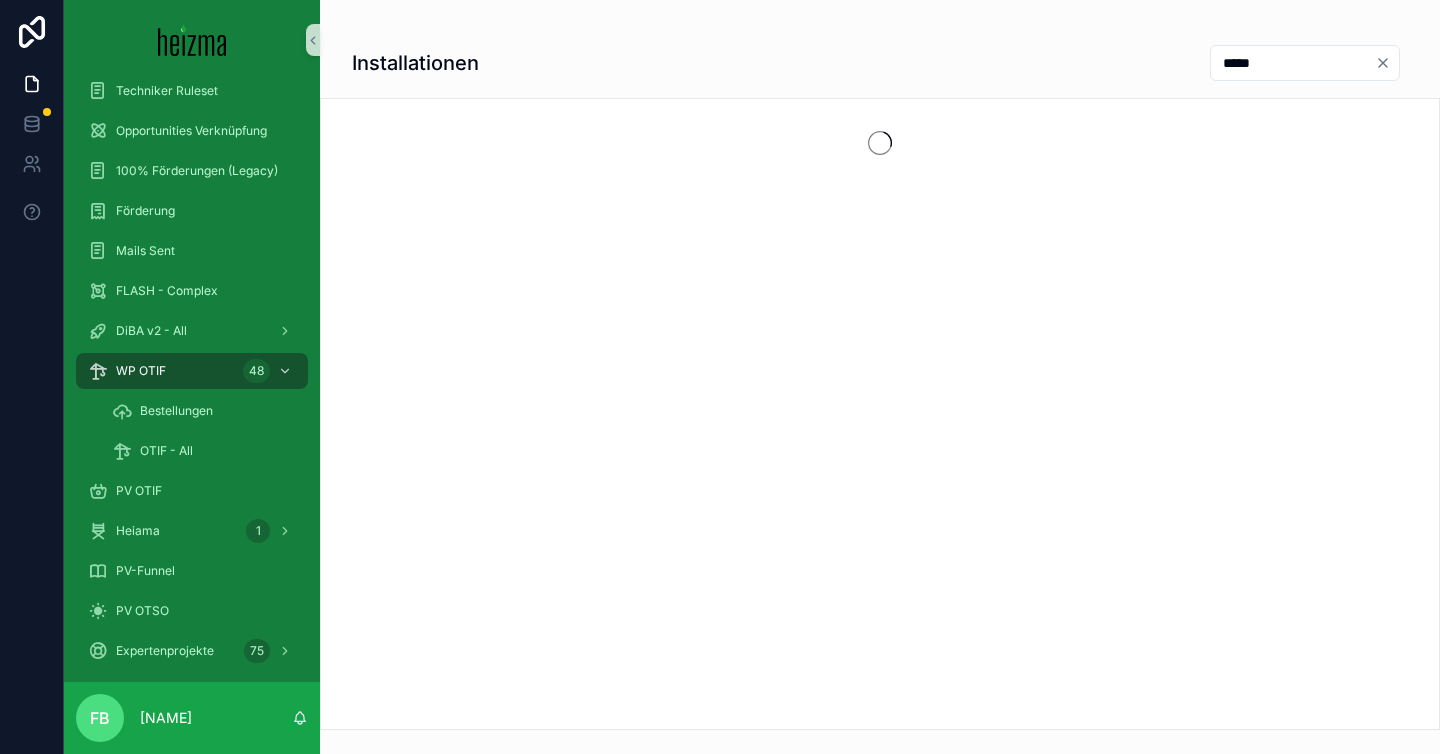 type on "*****" 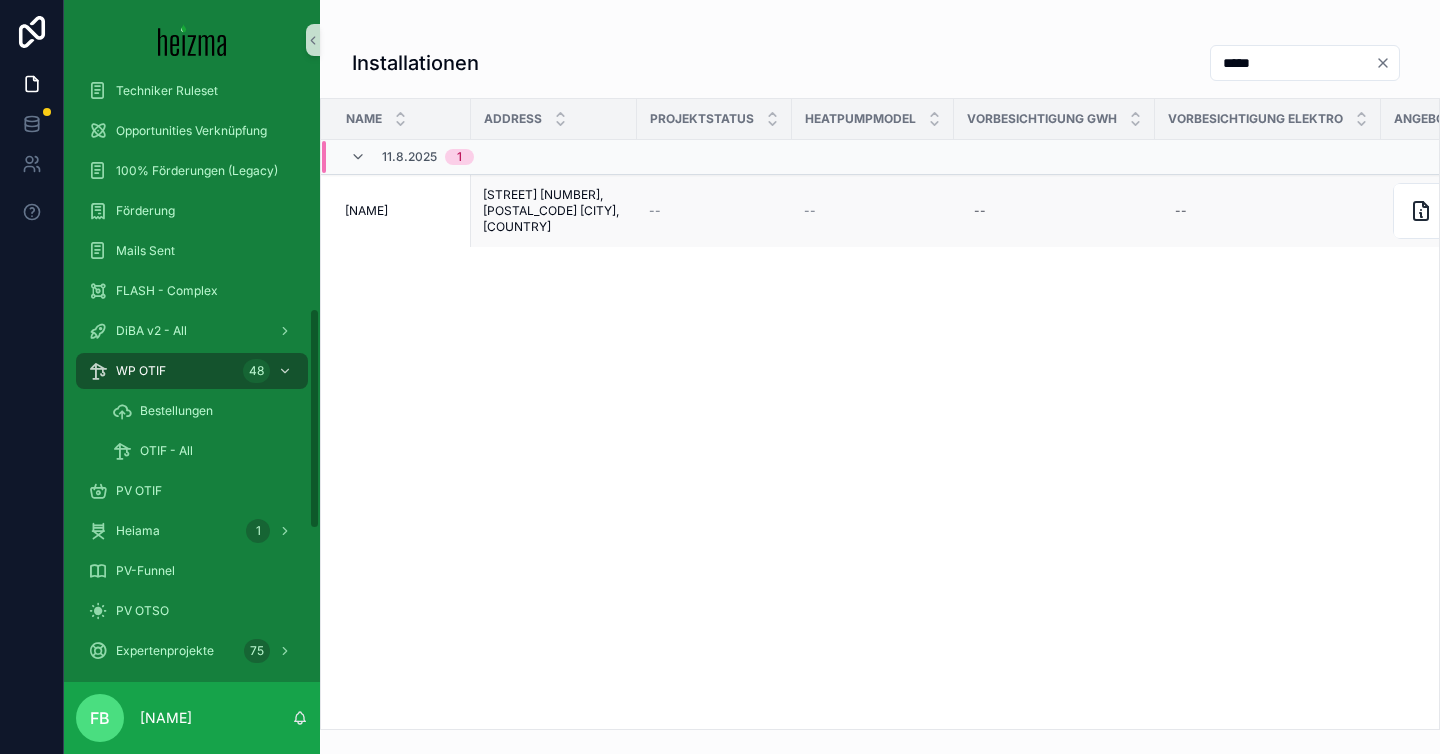 click on "[NAME] [NAME]" at bounding box center (402, 211) 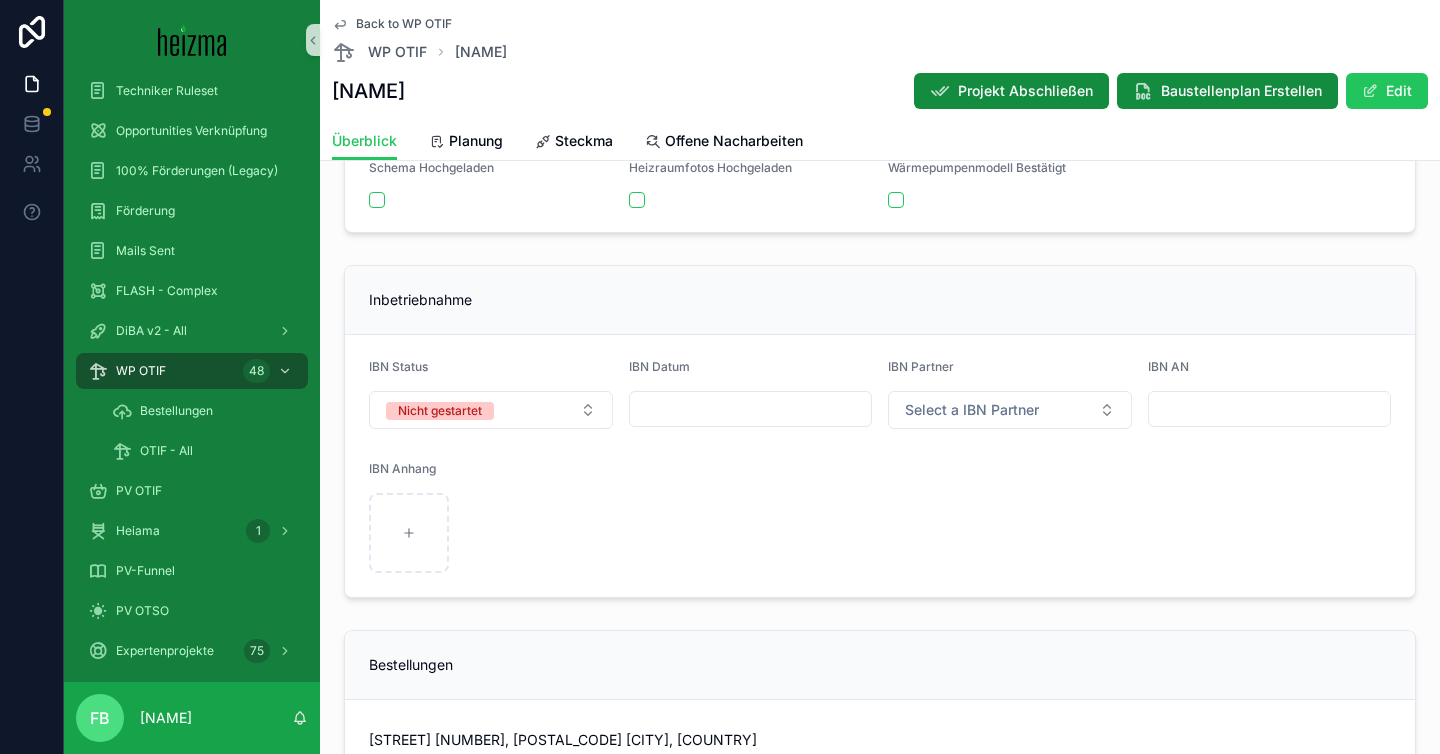 scroll, scrollTop: 5037, scrollLeft: 0, axis: vertical 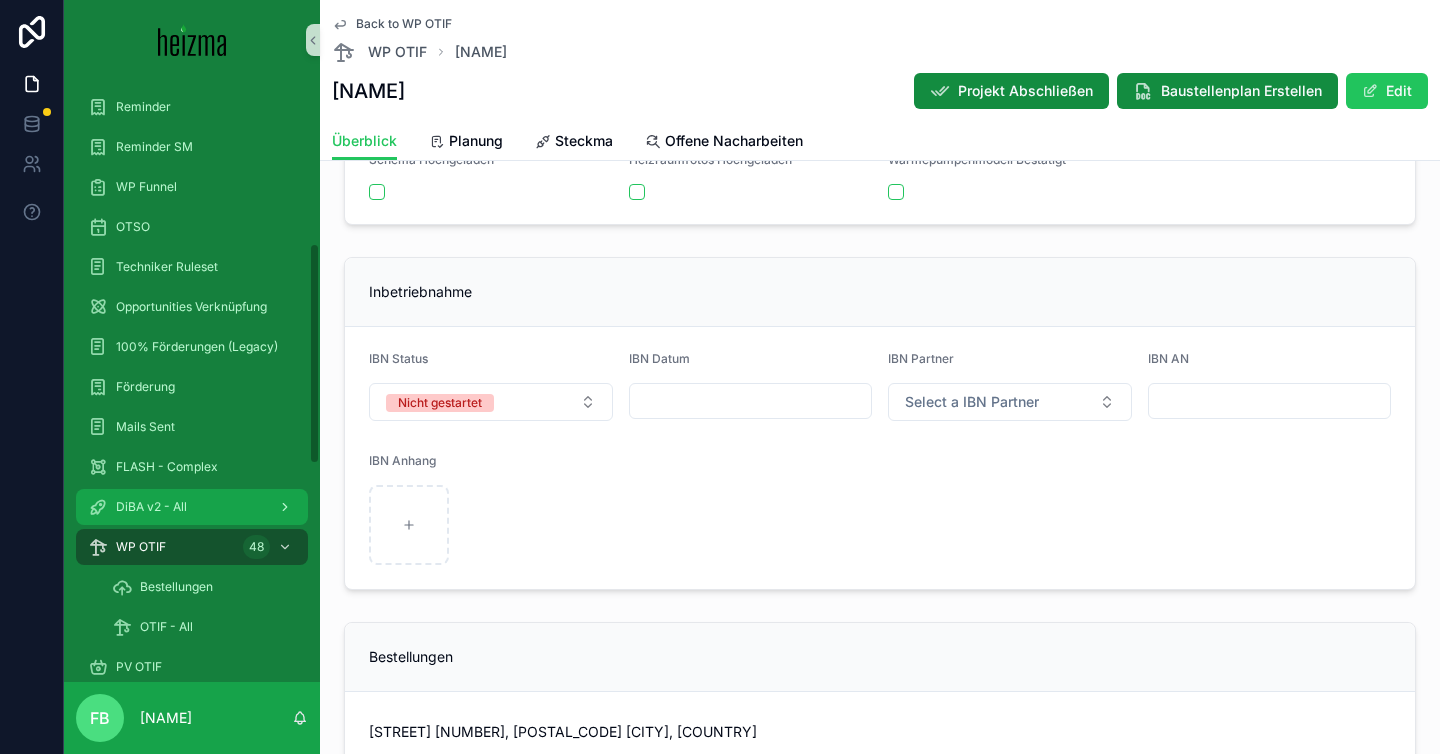 click on "DiBA v2 - All" at bounding box center [151, 507] 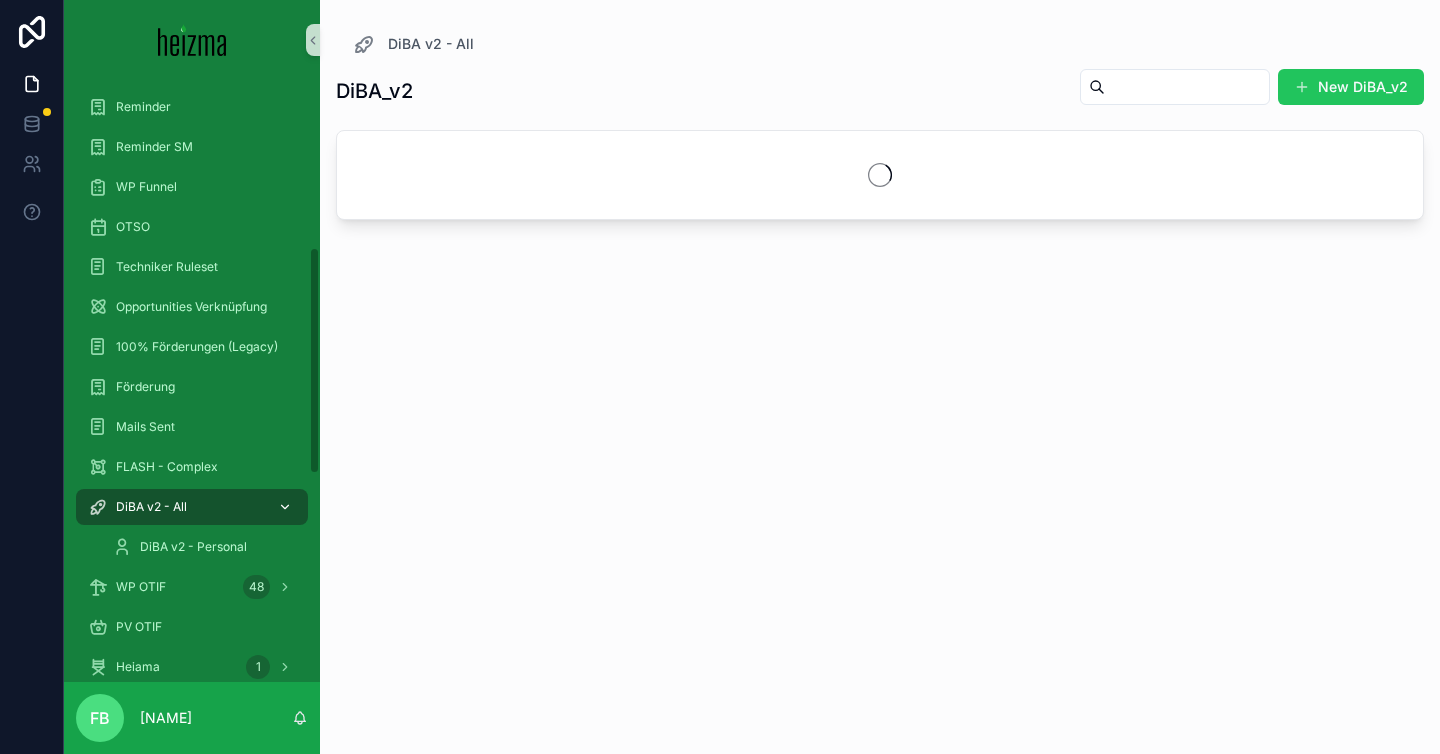 scroll, scrollTop: 0, scrollLeft: 0, axis: both 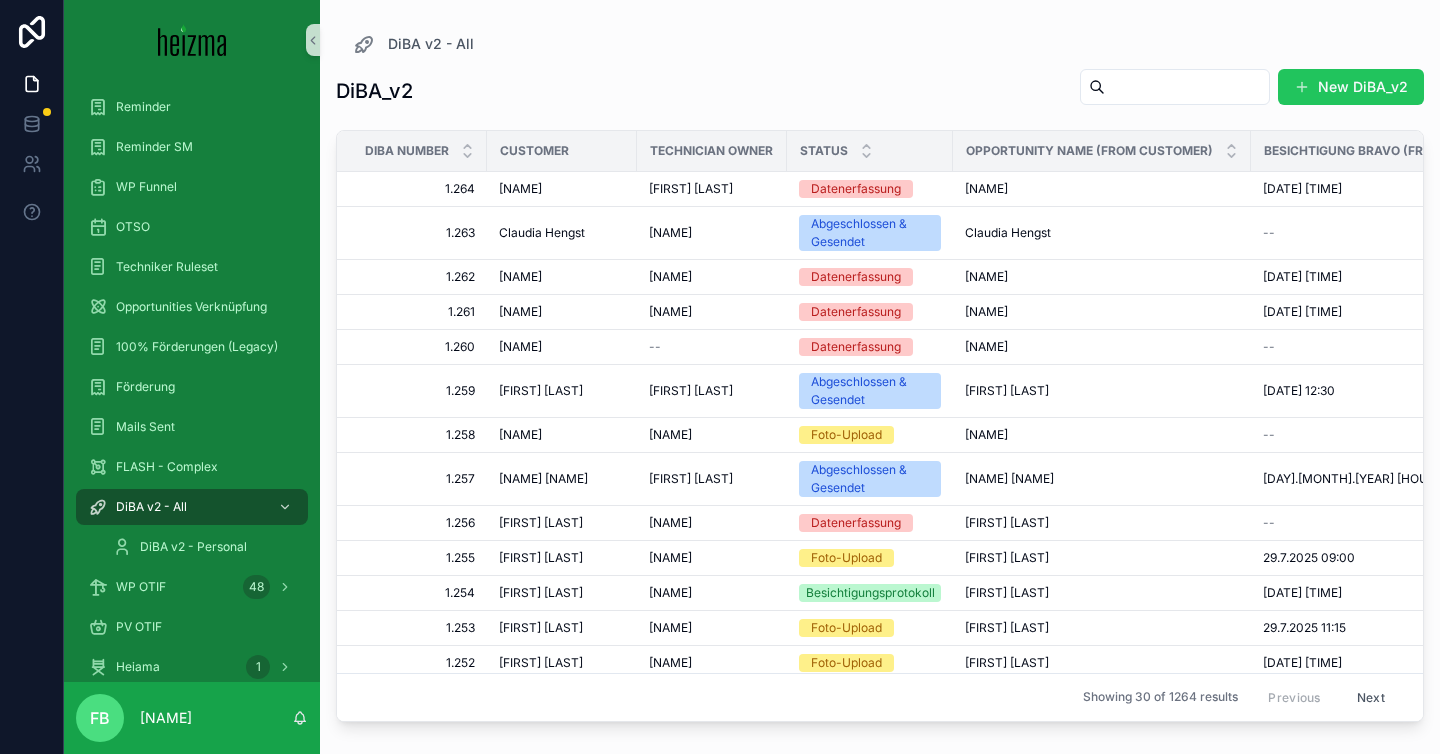 click at bounding box center (1187, 87) 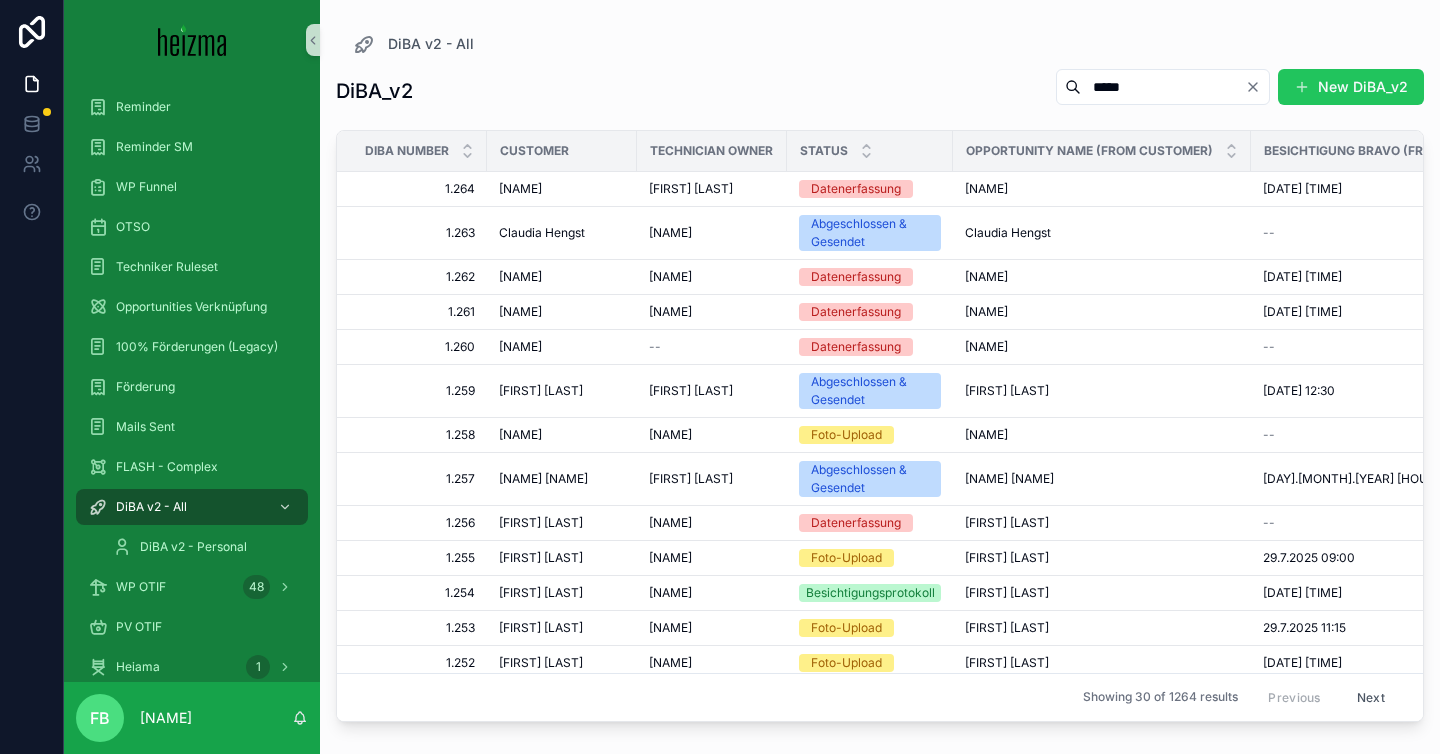 type on "*****" 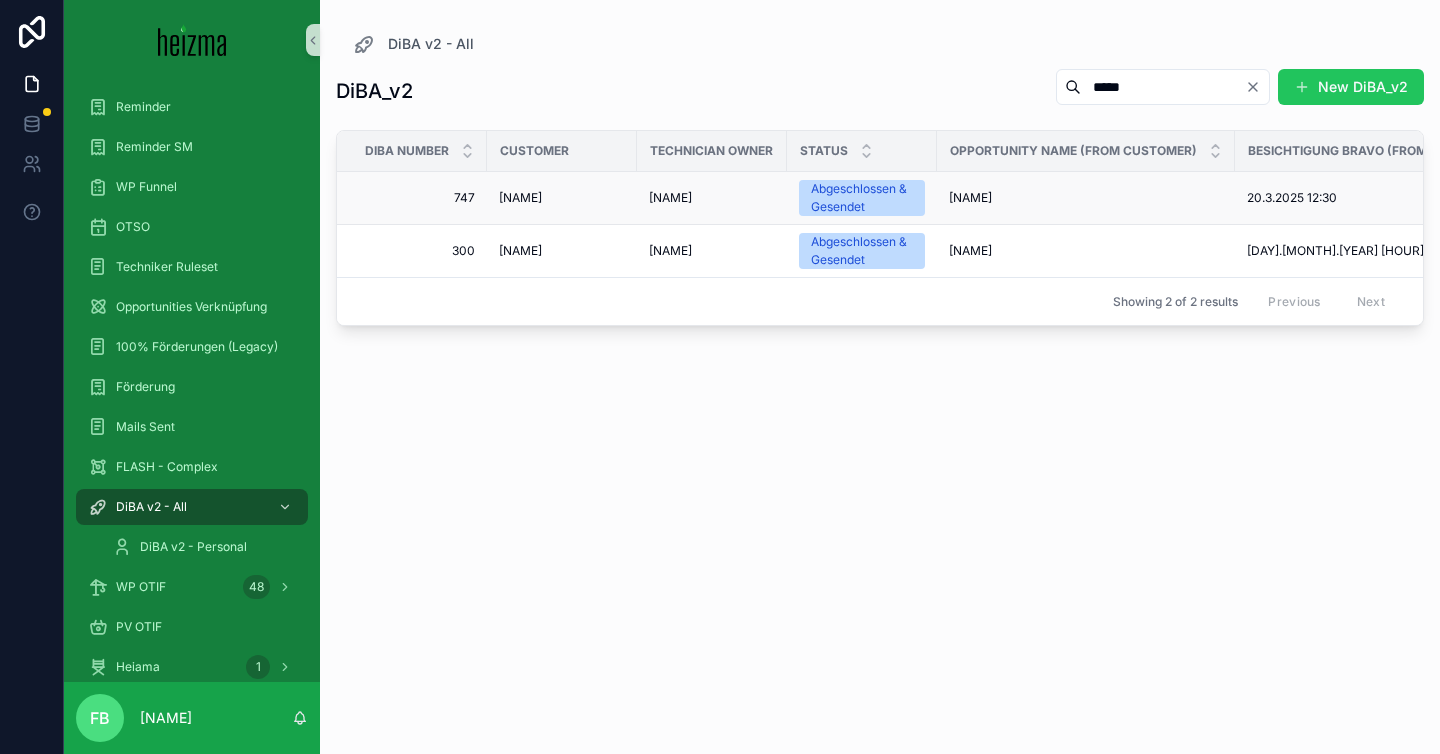 click on "[NAME]" at bounding box center [520, 198] 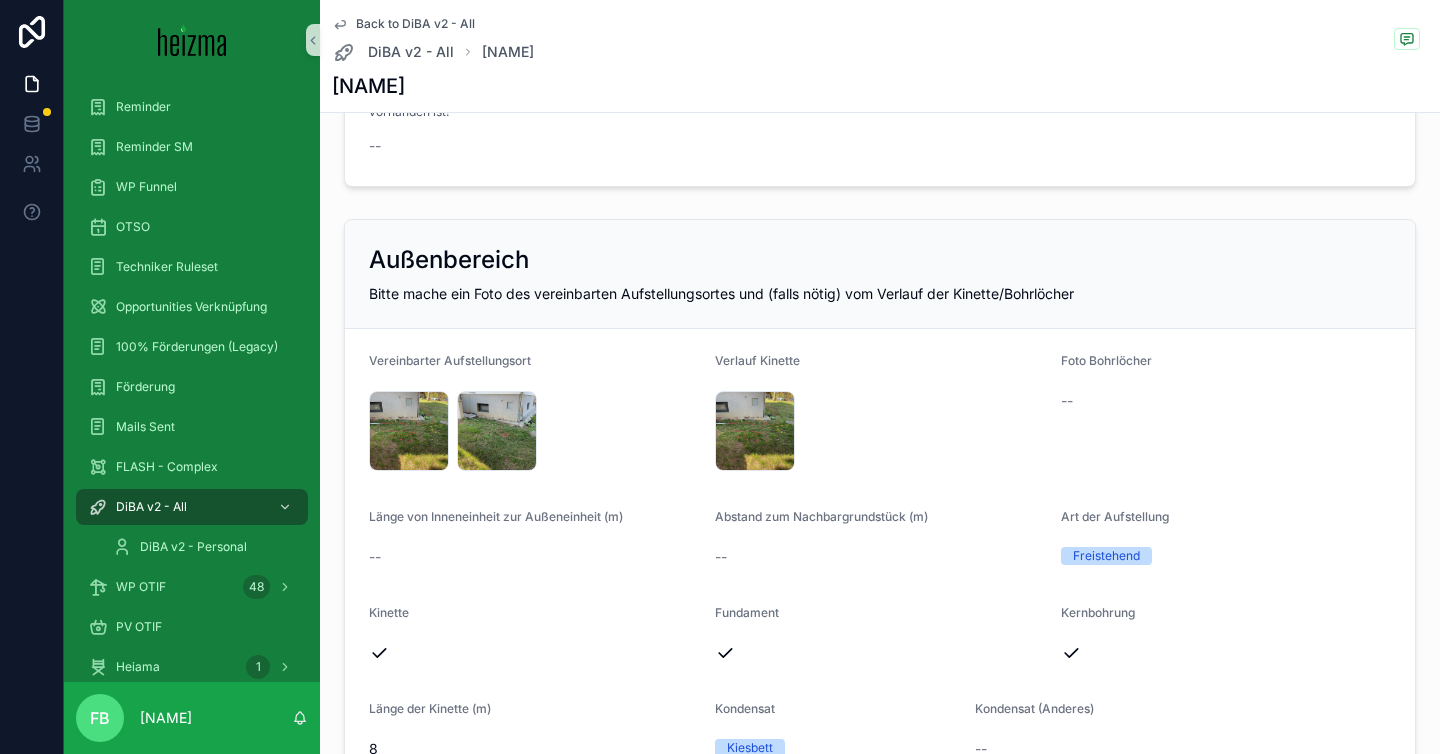 scroll, scrollTop: 2320, scrollLeft: 0, axis: vertical 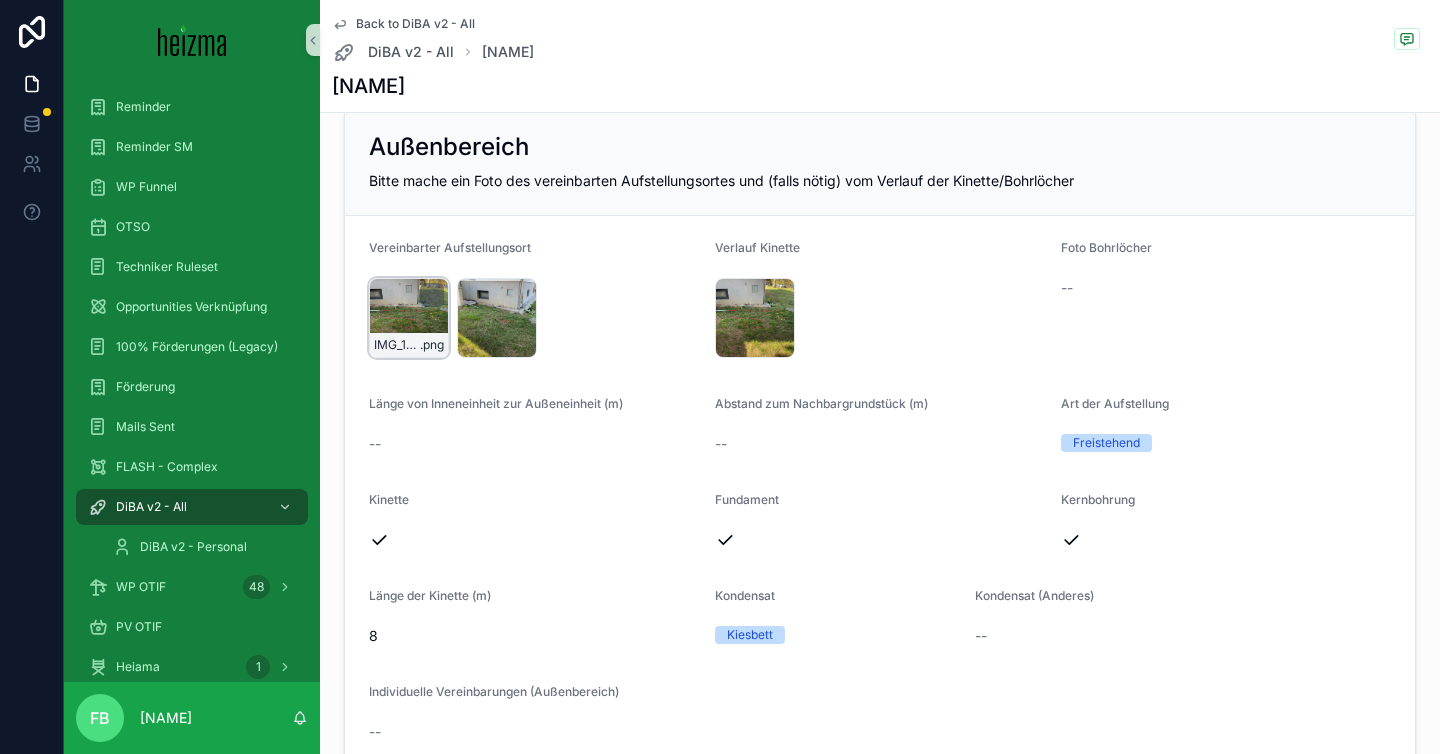 click on "IMG_1874 .png" at bounding box center (409, 318) 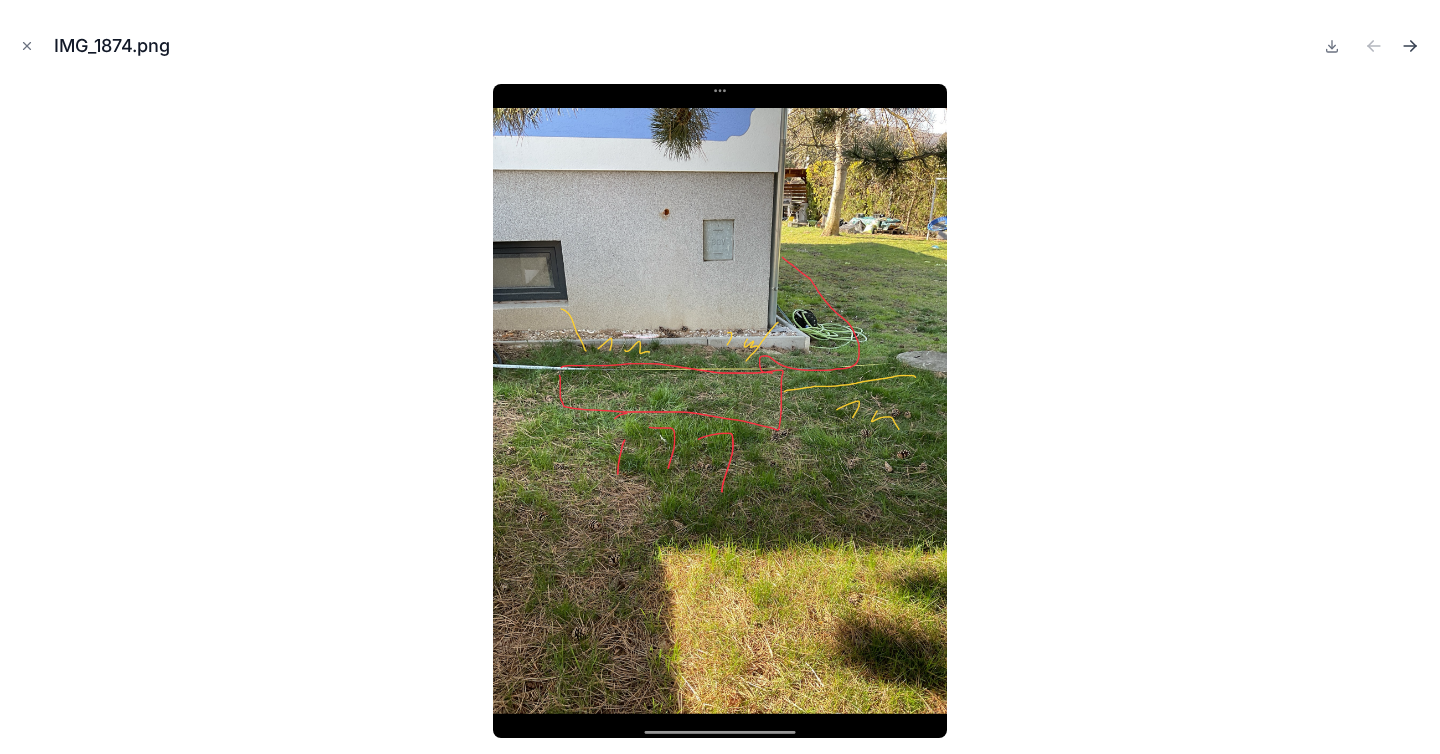 click 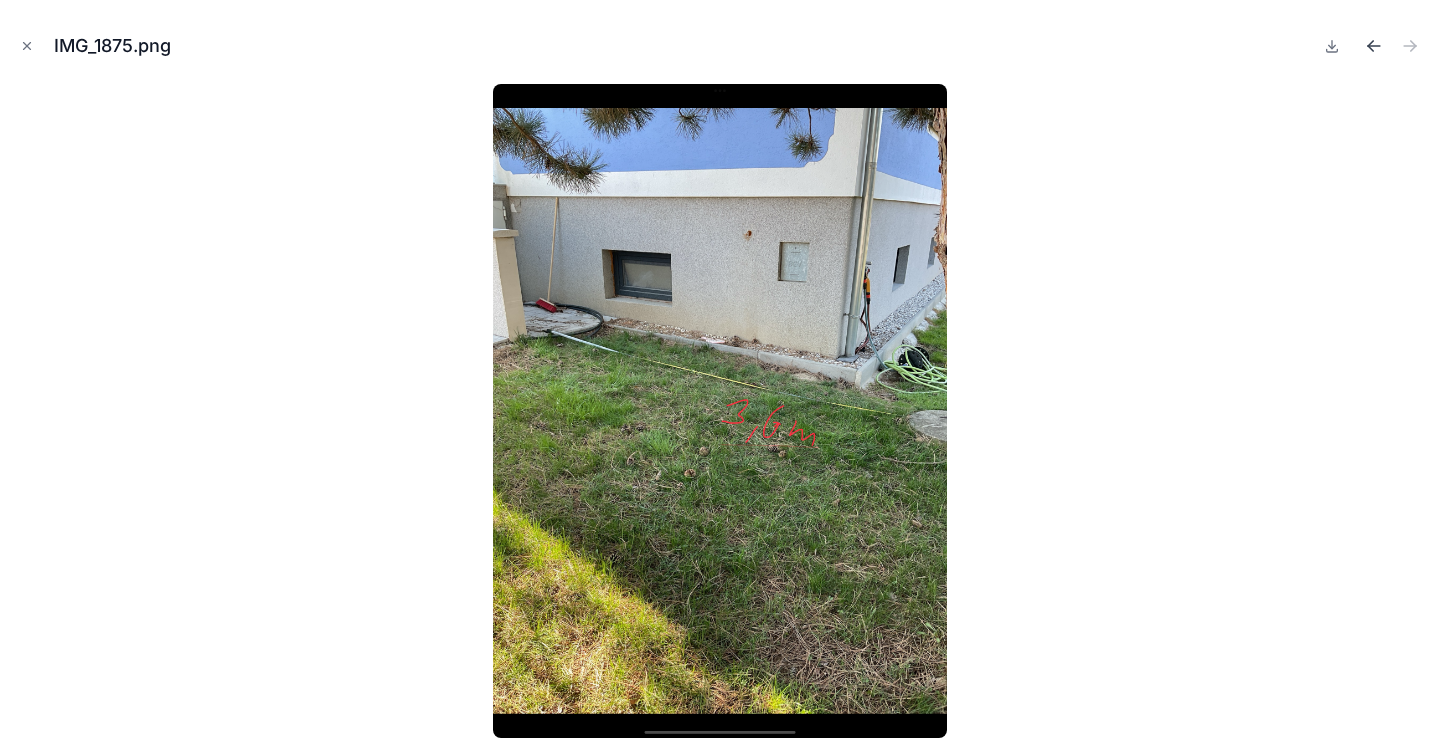 click 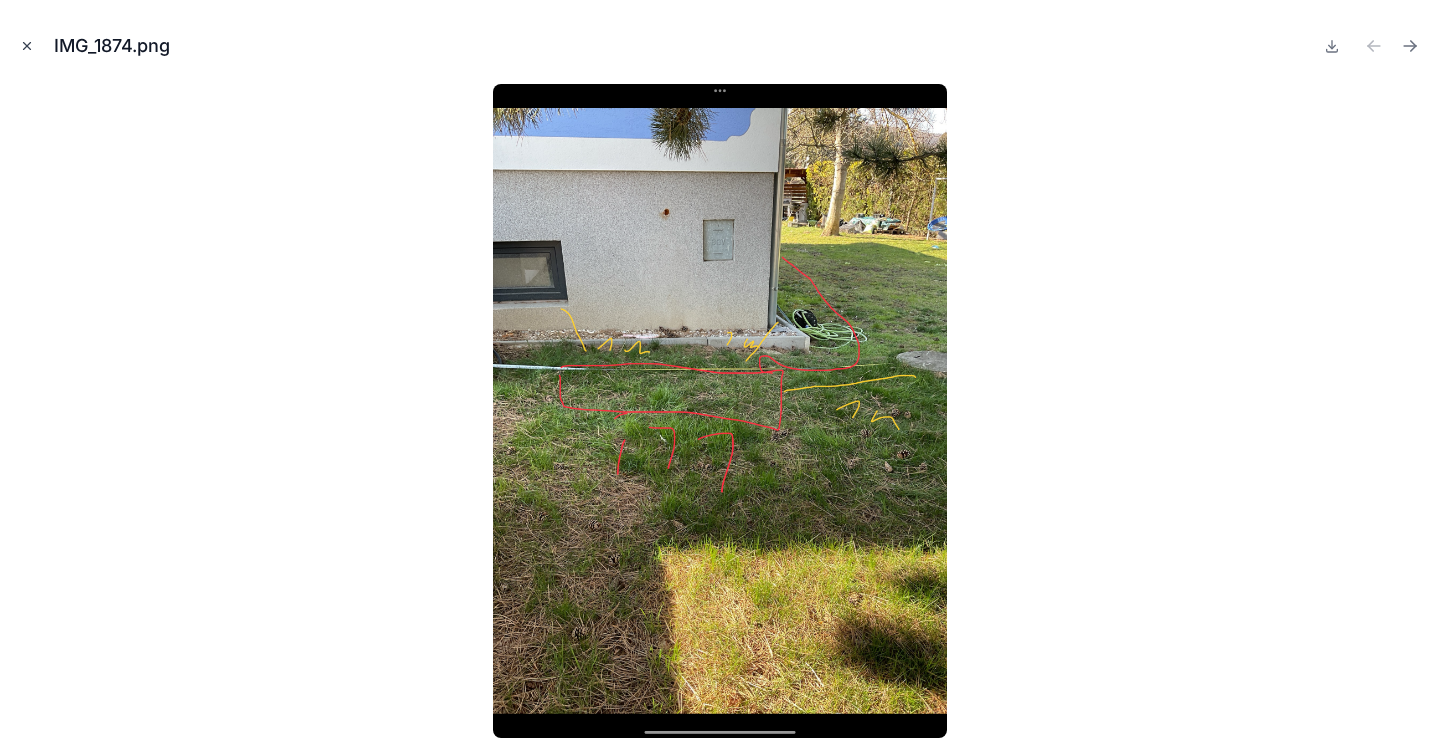 click 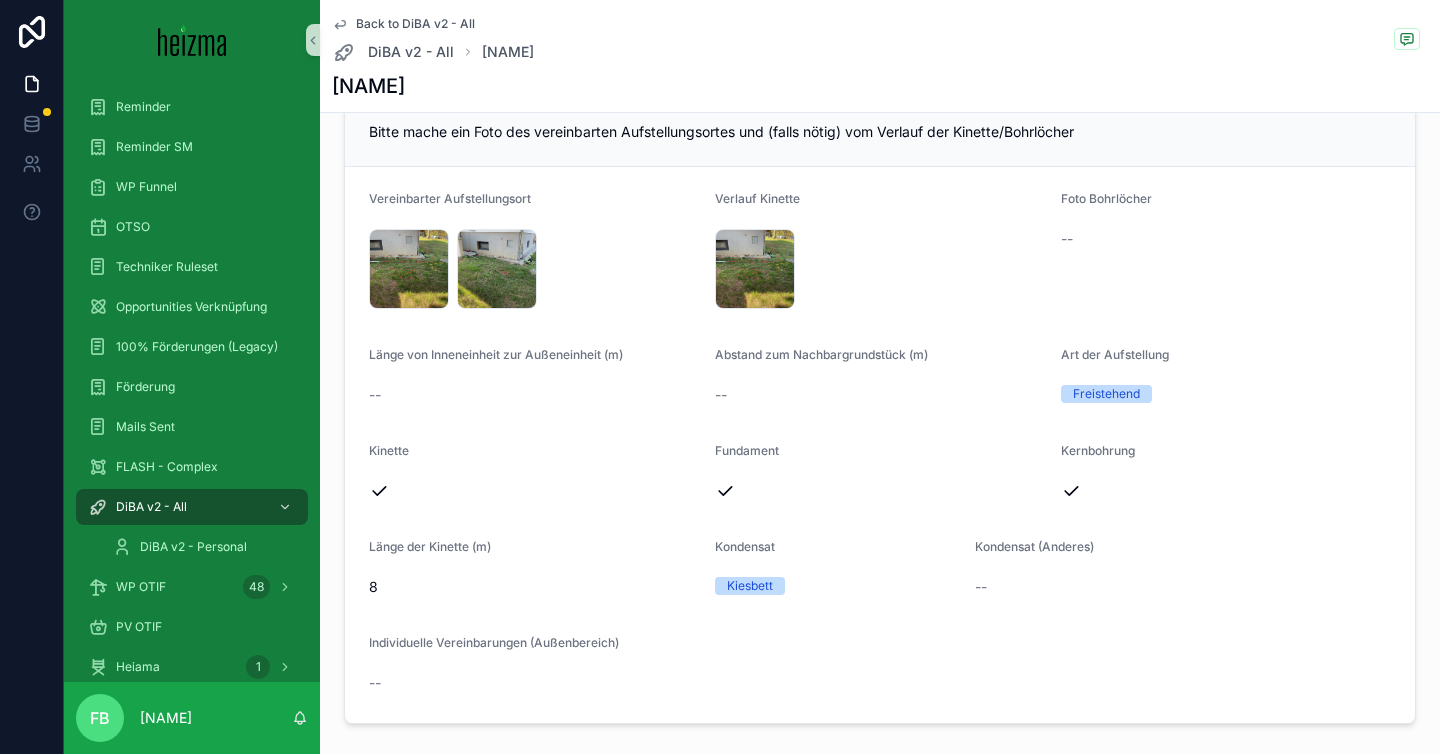 scroll, scrollTop: 2375, scrollLeft: 0, axis: vertical 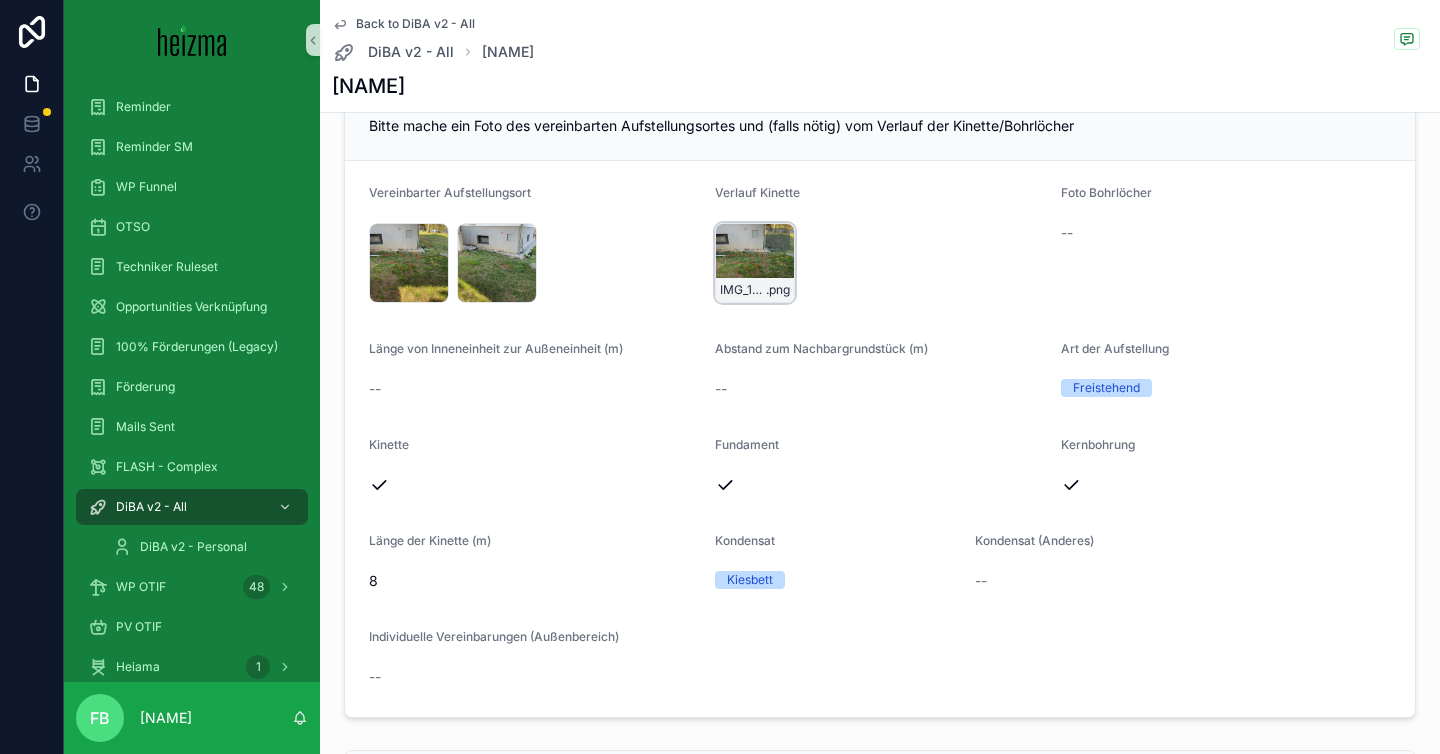 click on "IMG_1874 .png" at bounding box center [755, 263] 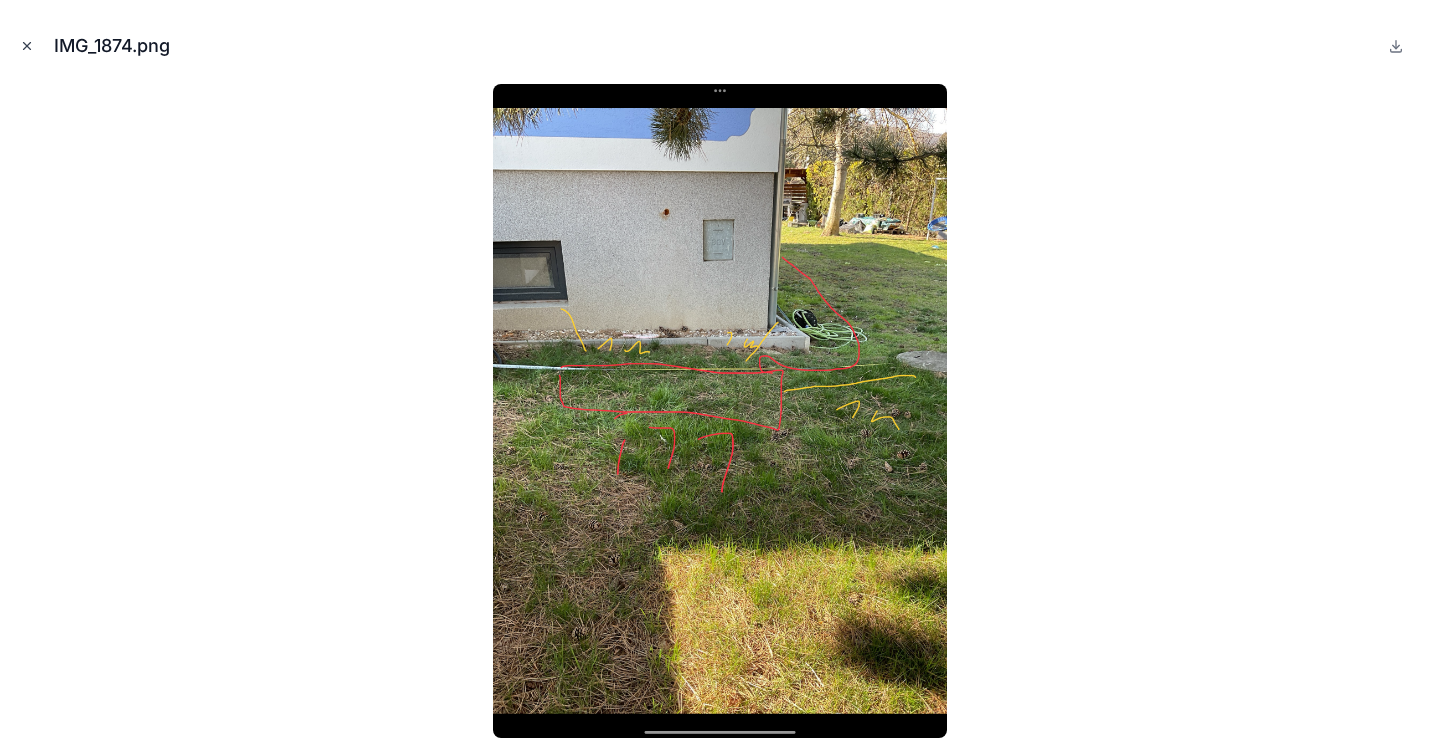 click at bounding box center (27, 46) 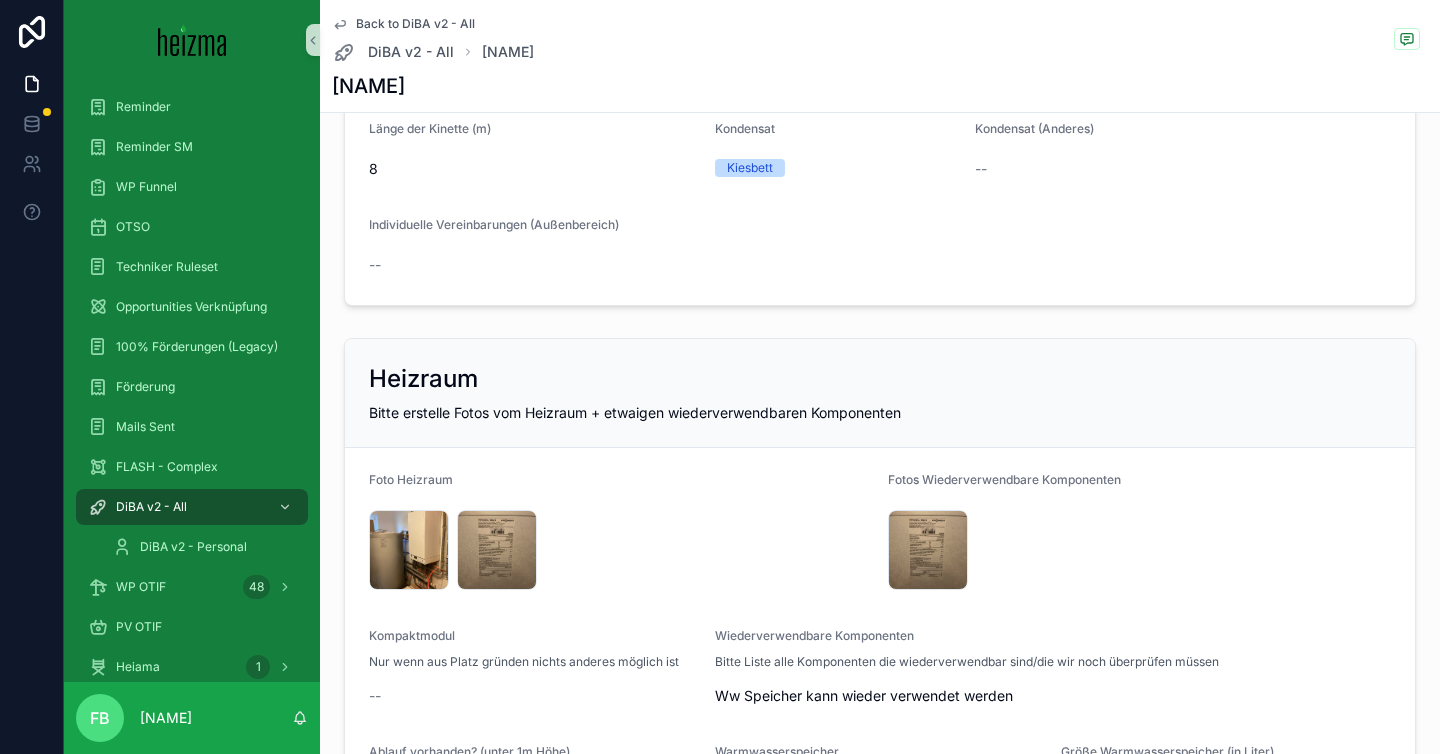 scroll, scrollTop: 2788, scrollLeft: 0, axis: vertical 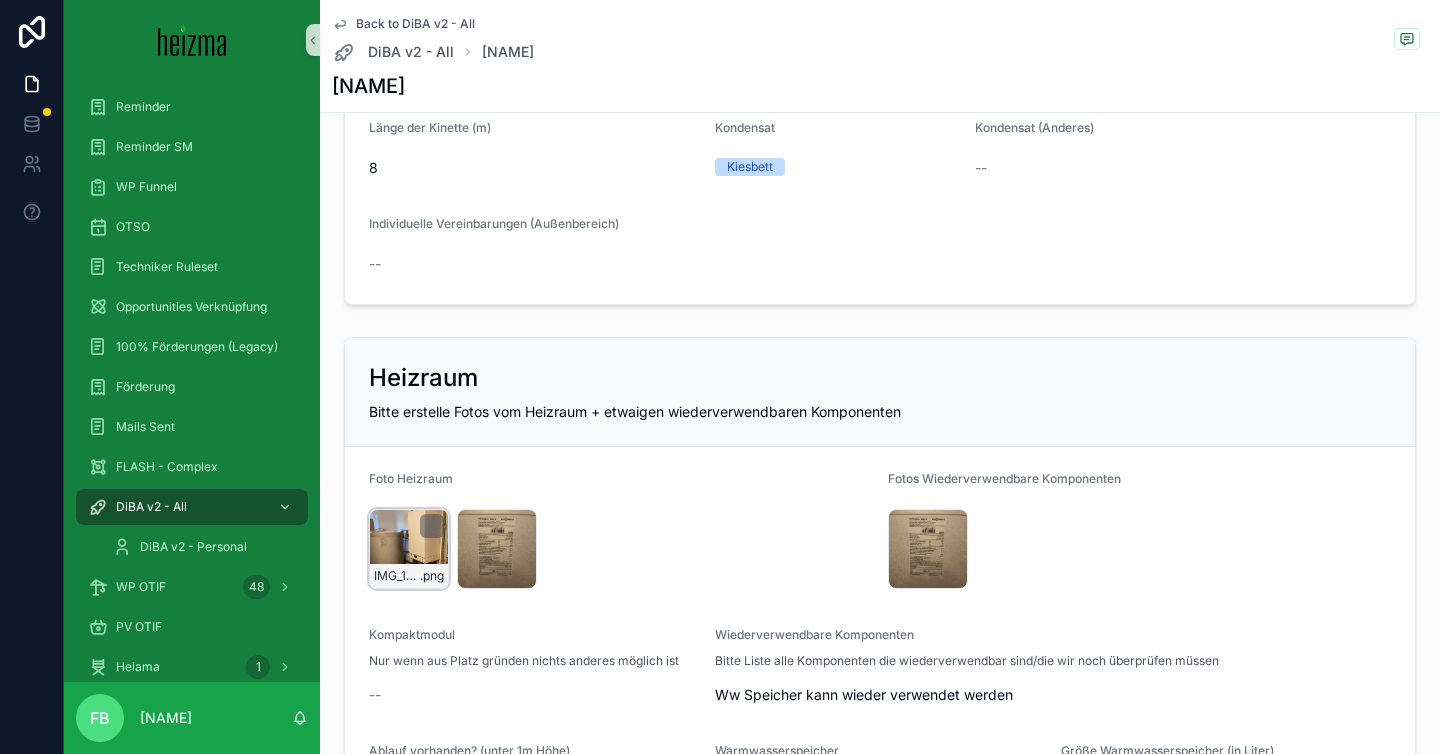 click on "IMG_1877 .png" at bounding box center [409, 549] 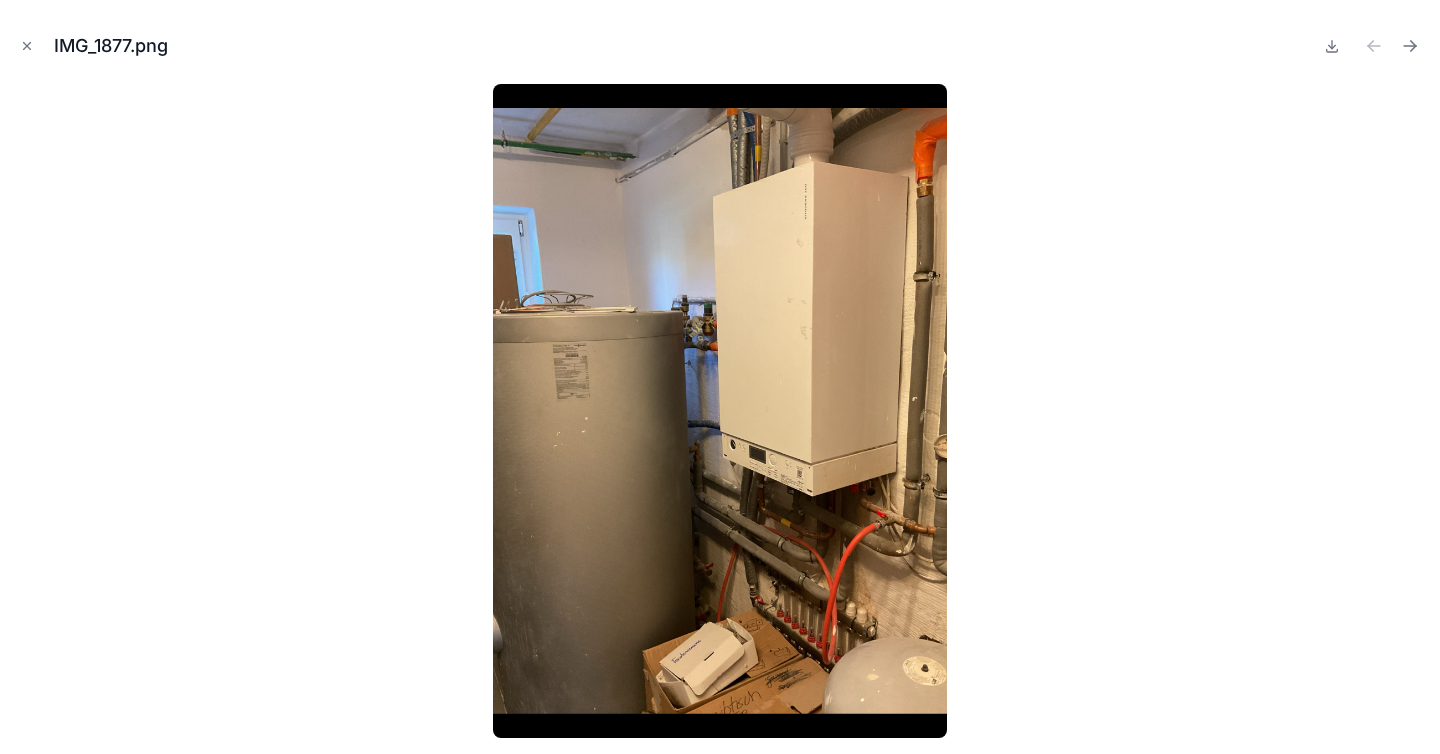 click at bounding box center [720, 411] 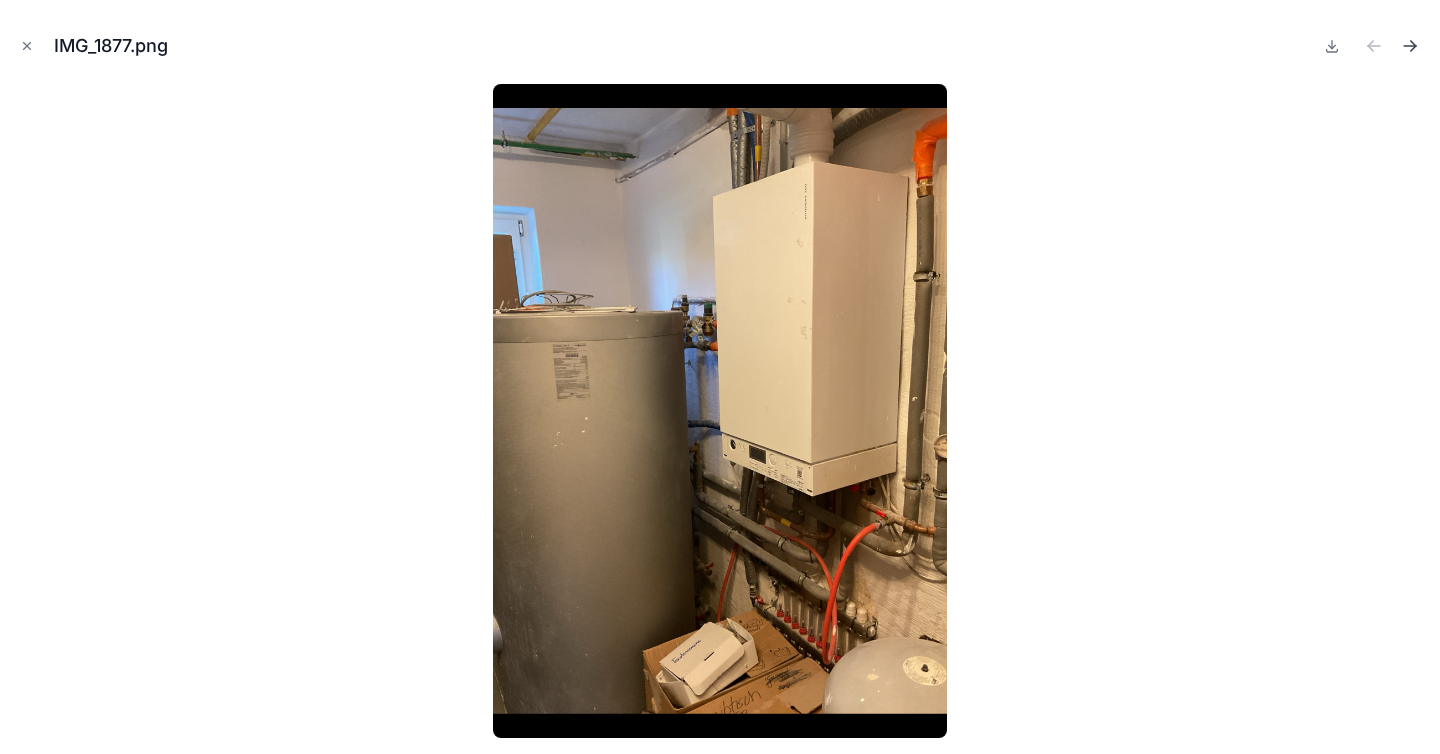 click 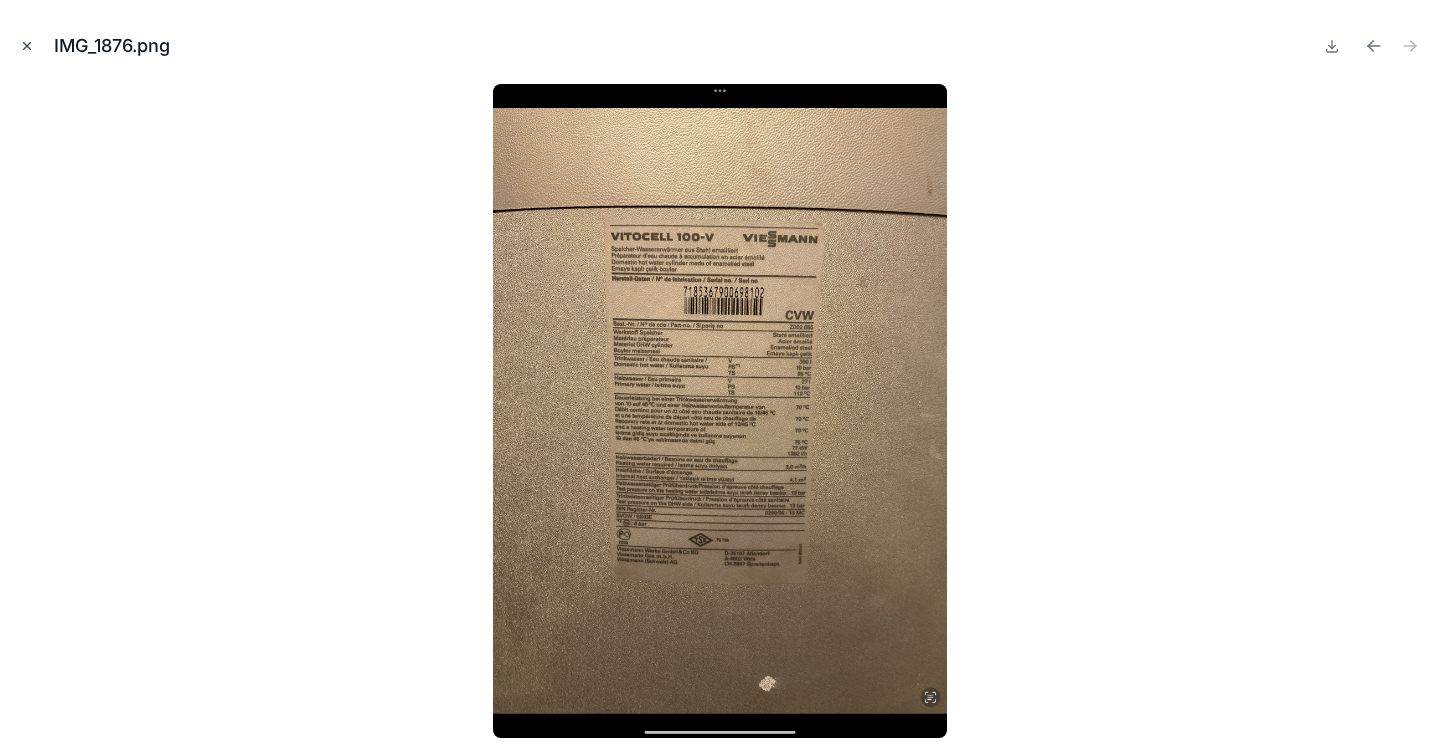 click 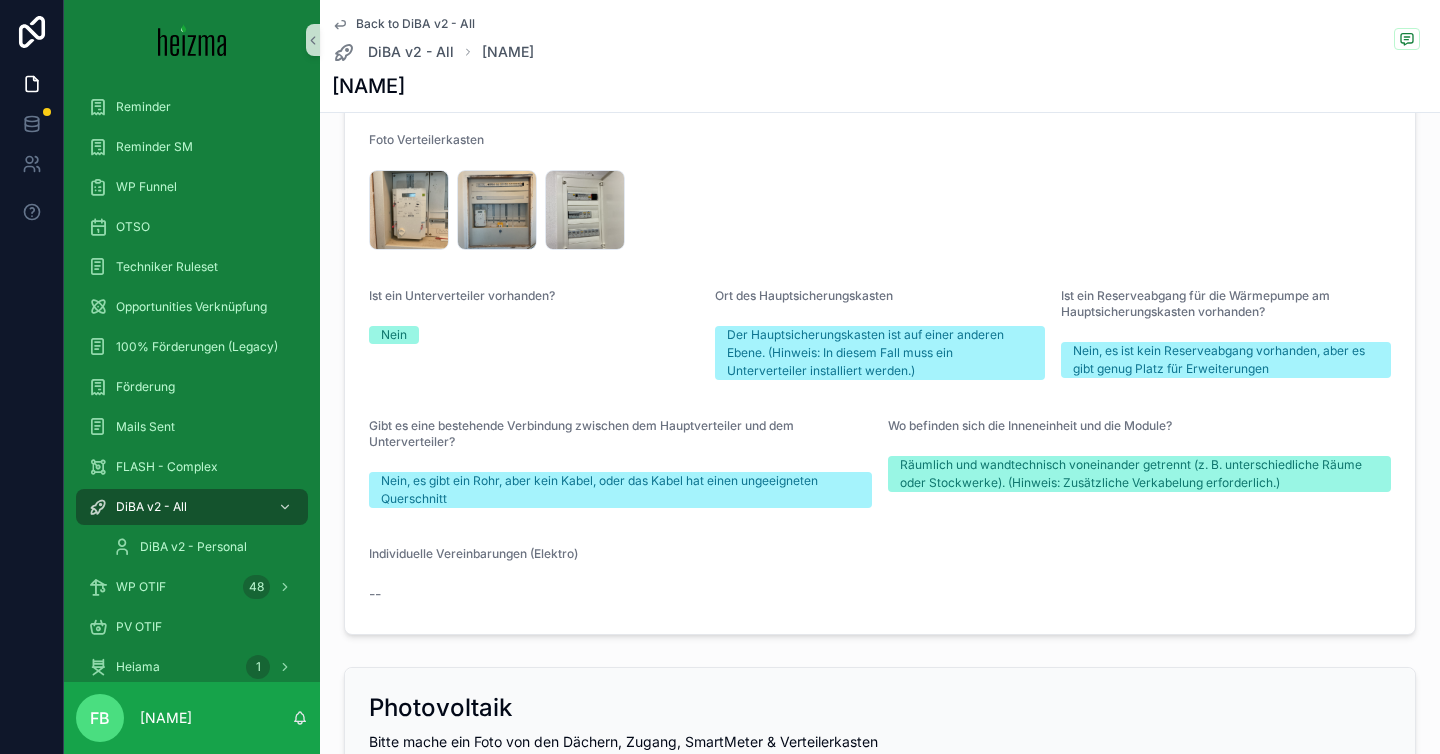 scroll, scrollTop: 4126, scrollLeft: 0, axis: vertical 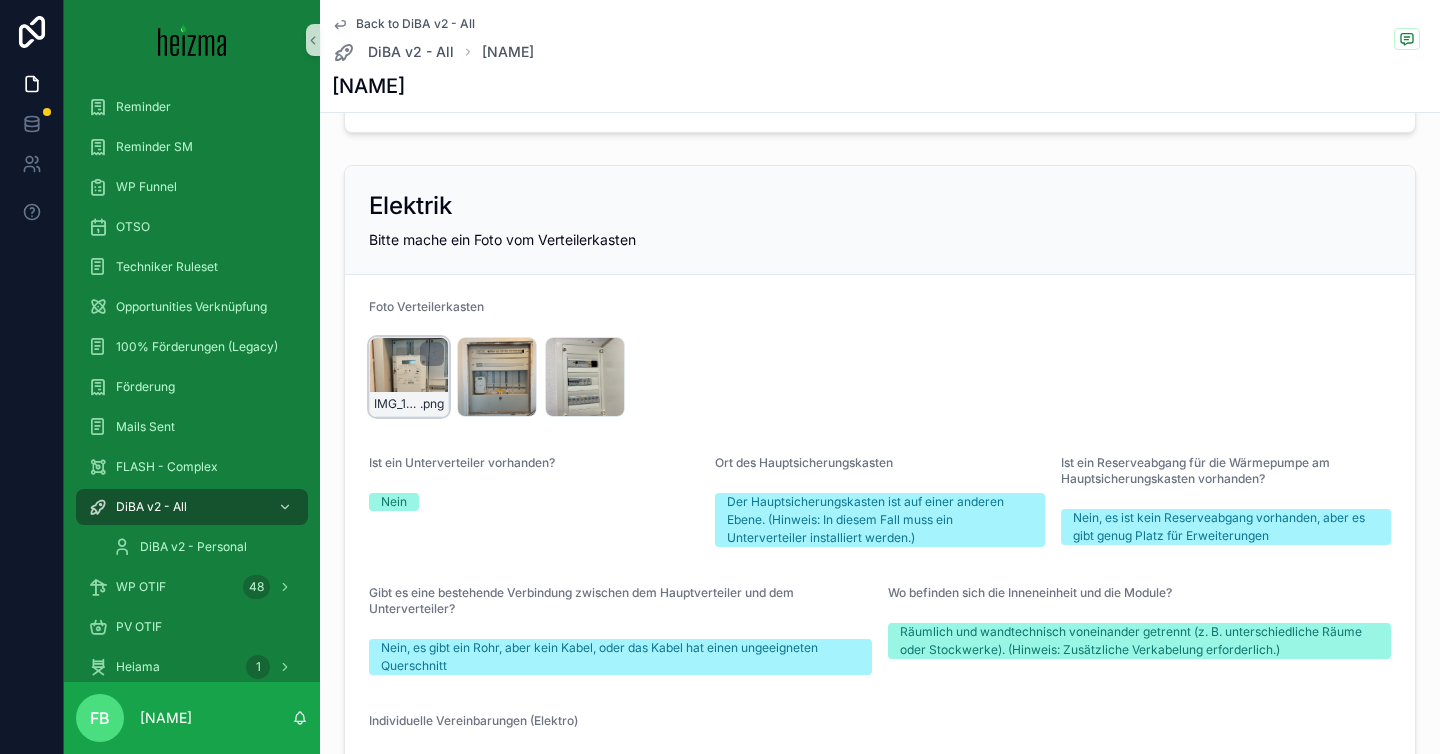 click on "IMG_1880 .png" at bounding box center (409, 377) 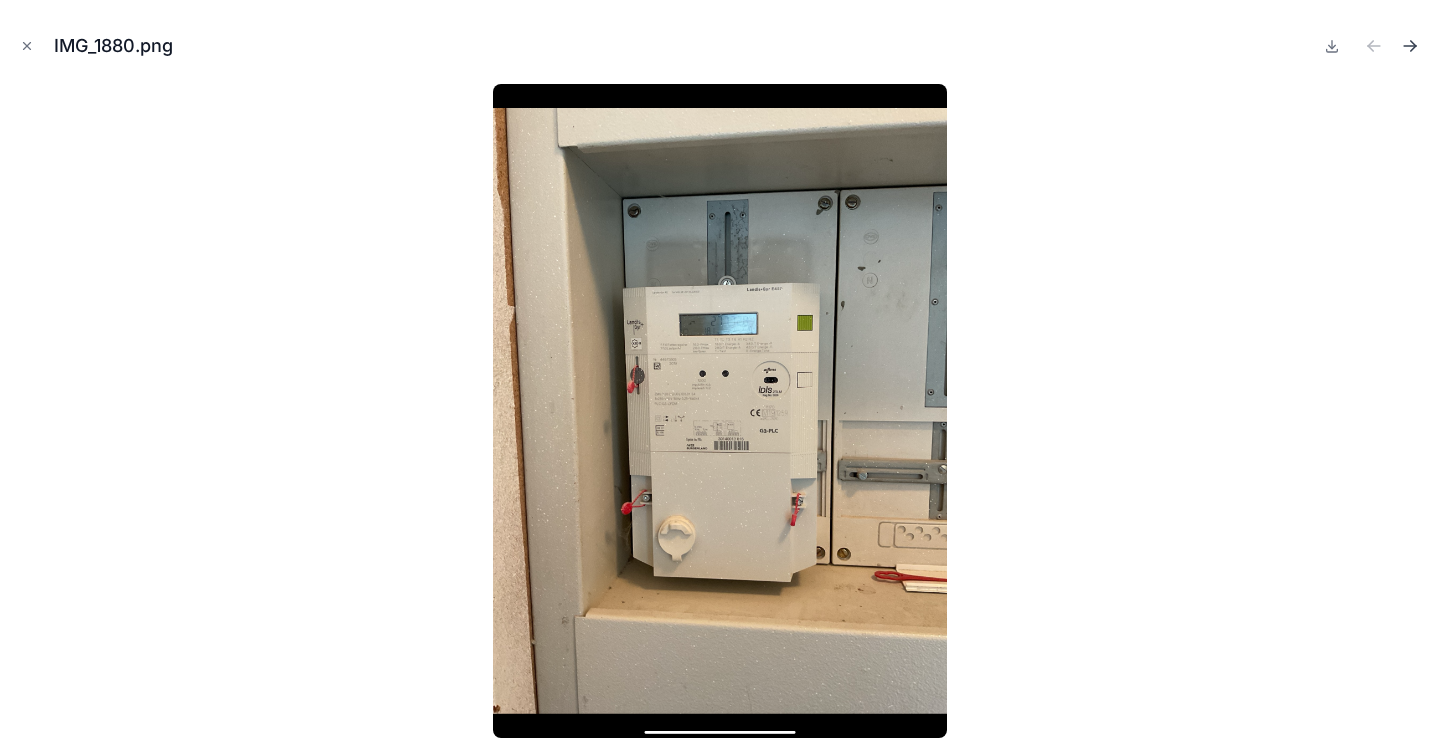 click 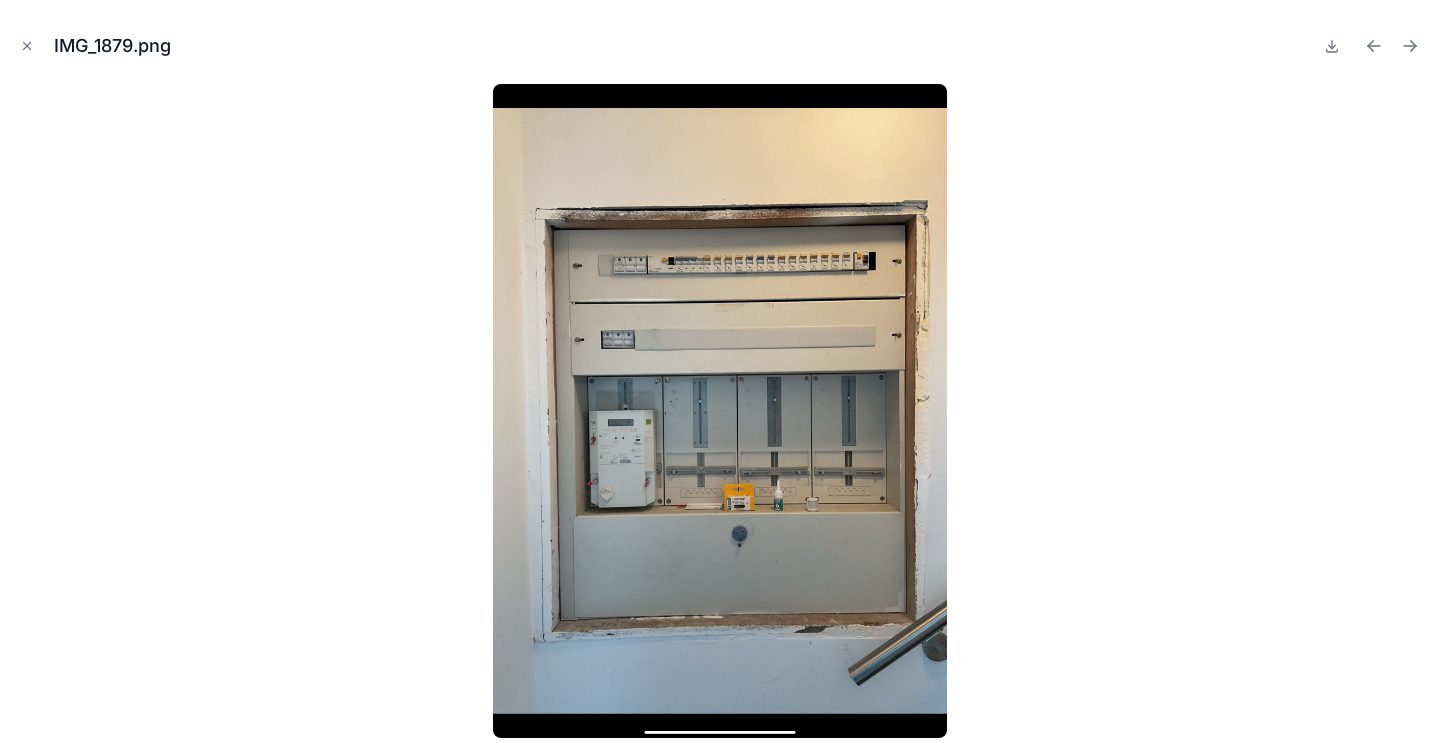click 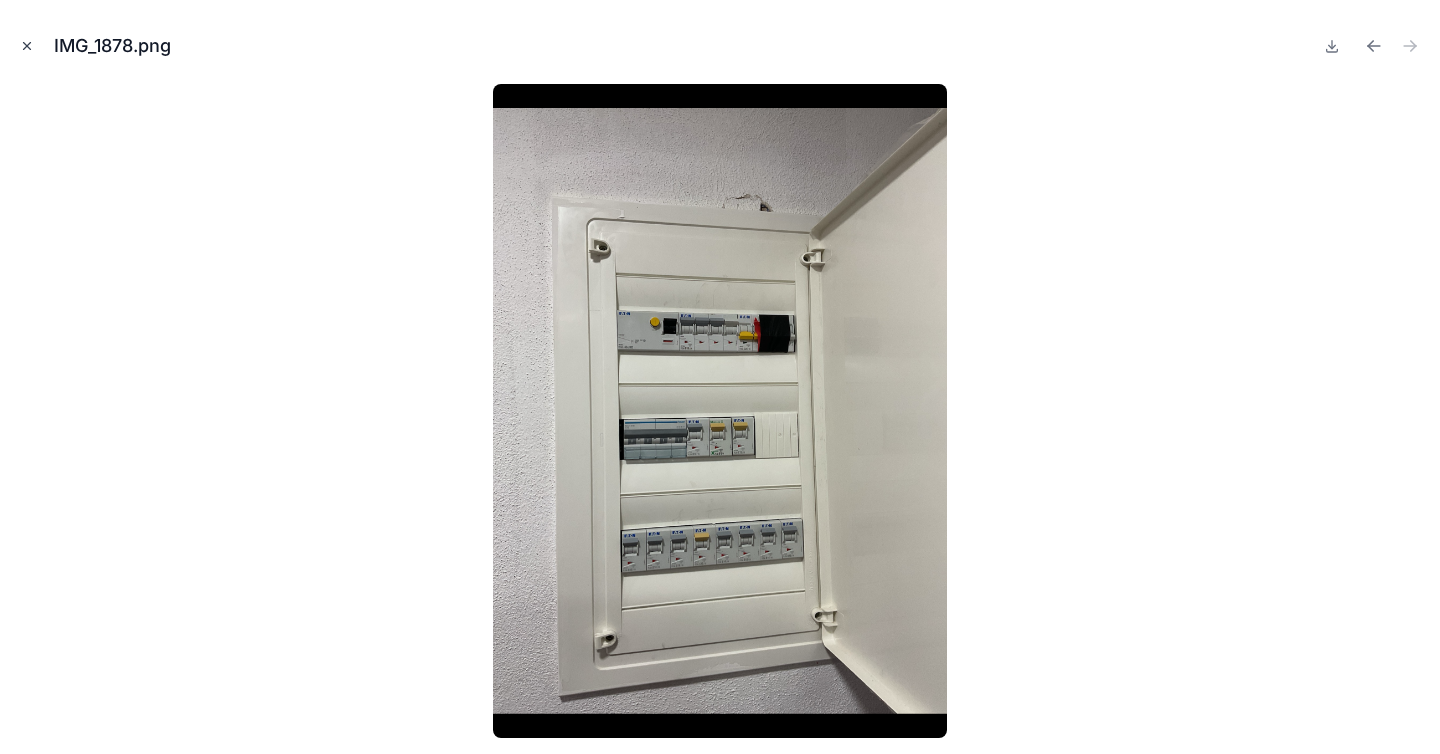 click at bounding box center (27, 46) 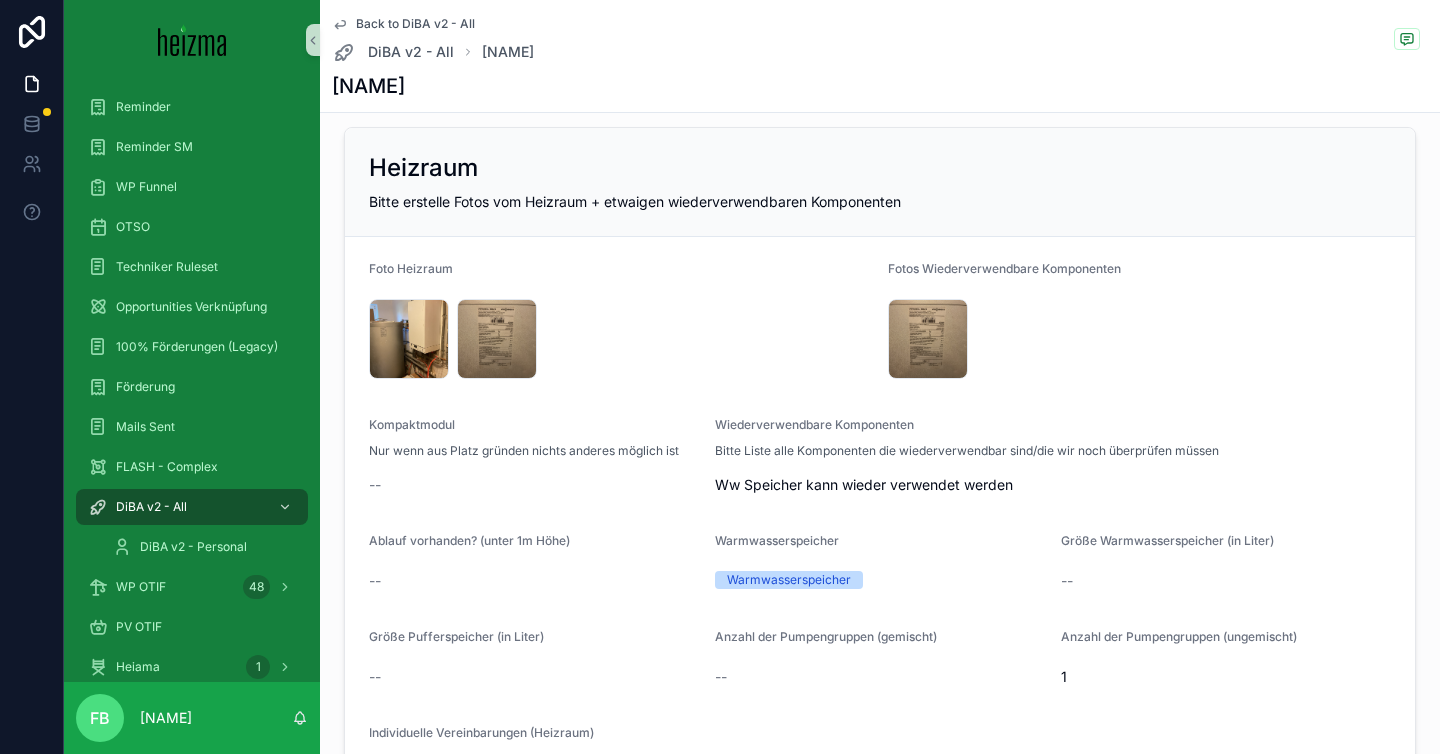 scroll, scrollTop: 2897, scrollLeft: 0, axis: vertical 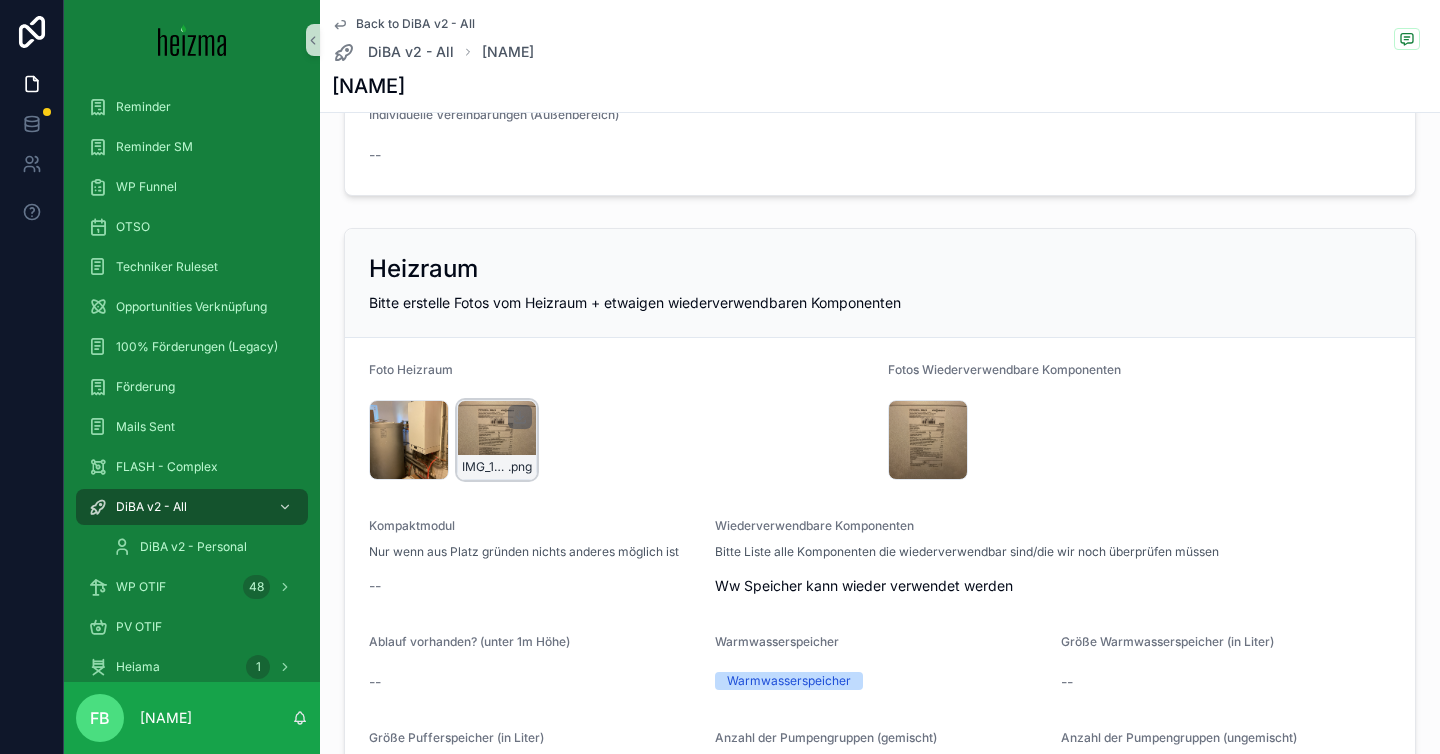 click on "IMG_1876 .png" at bounding box center (497, 440) 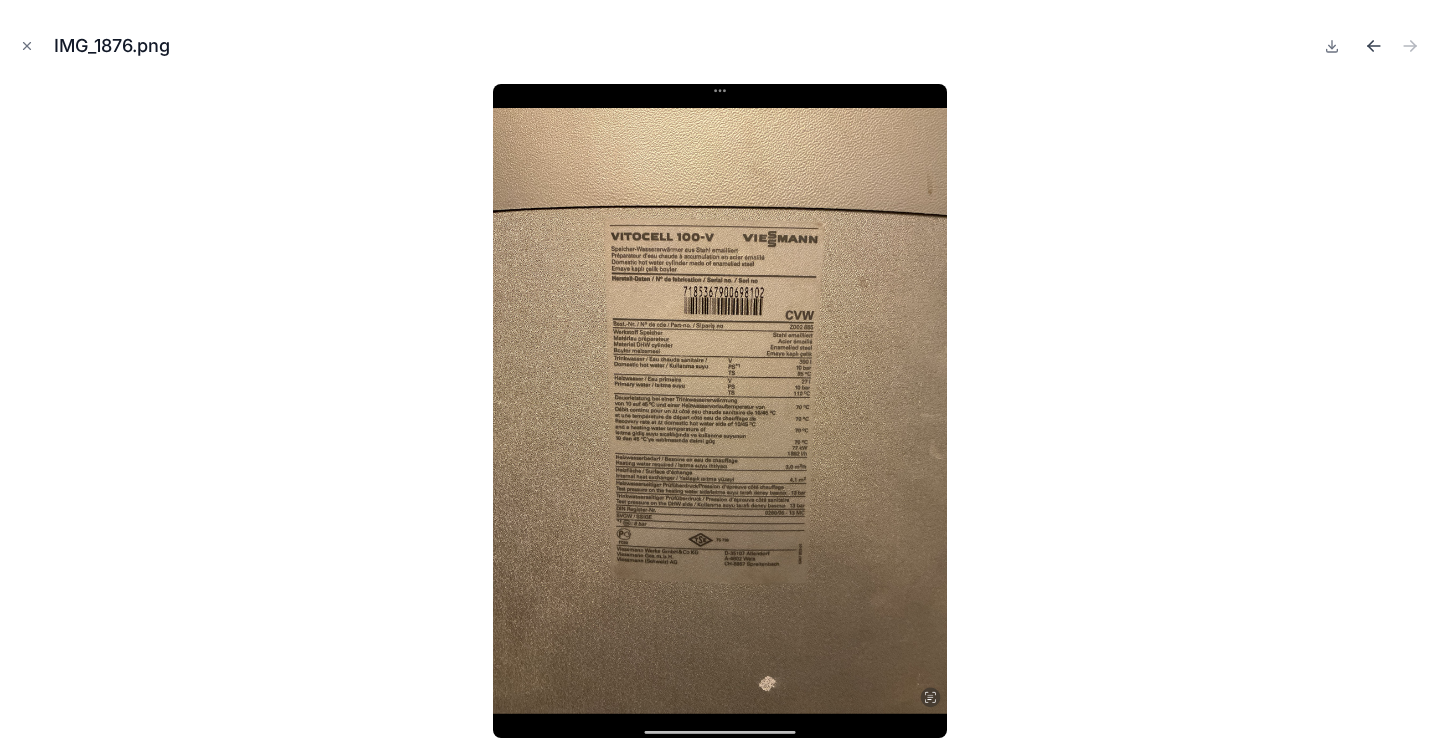 click 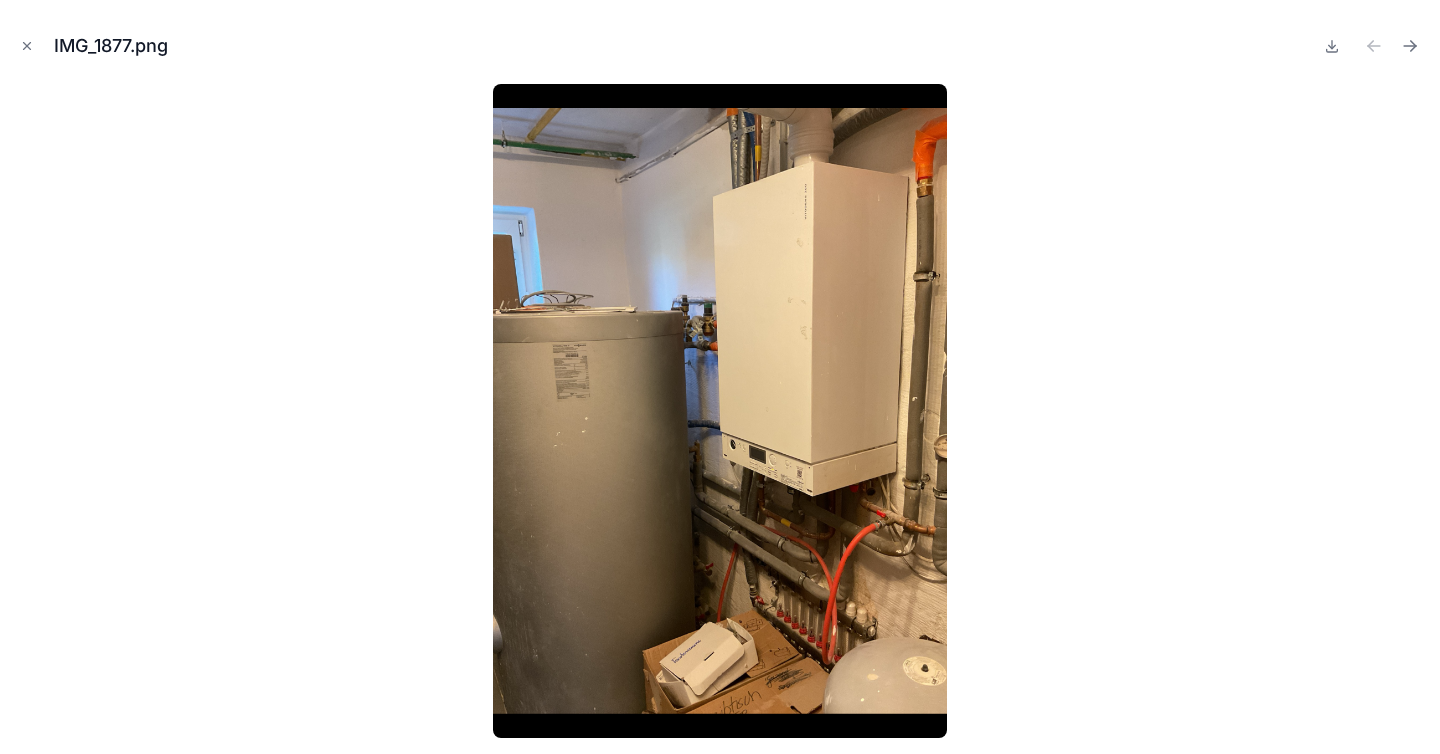 click at bounding box center (720, 411) 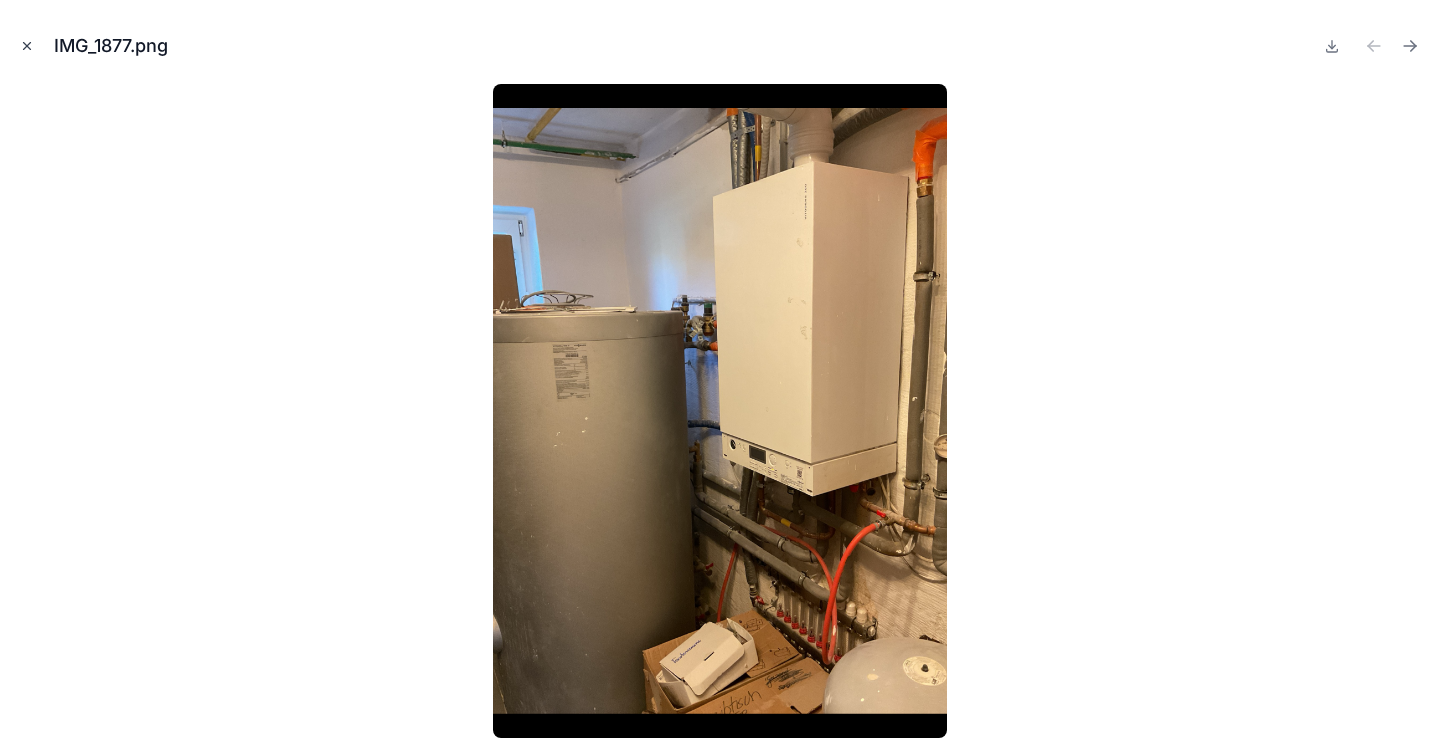 click 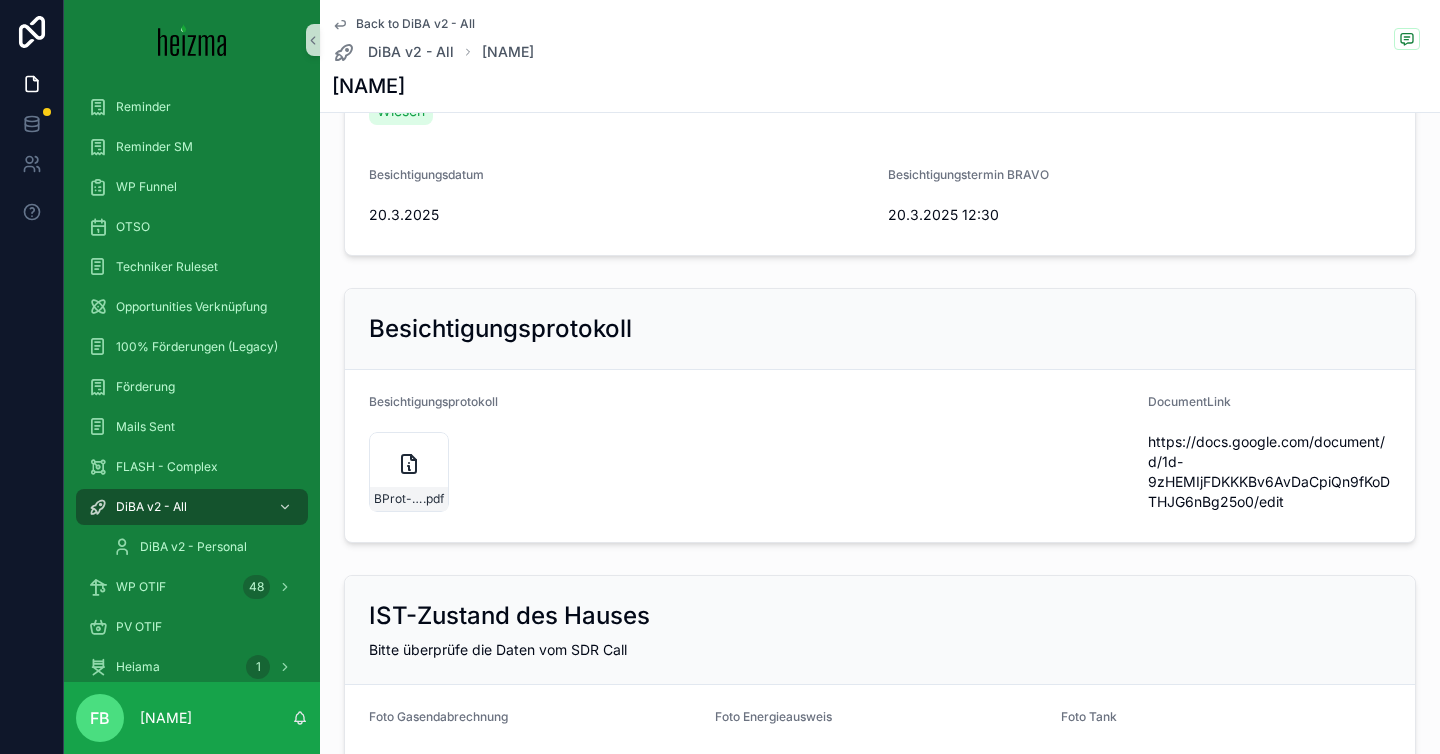 scroll, scrollTop: 484, scrollLeft: 0, axis: vertical 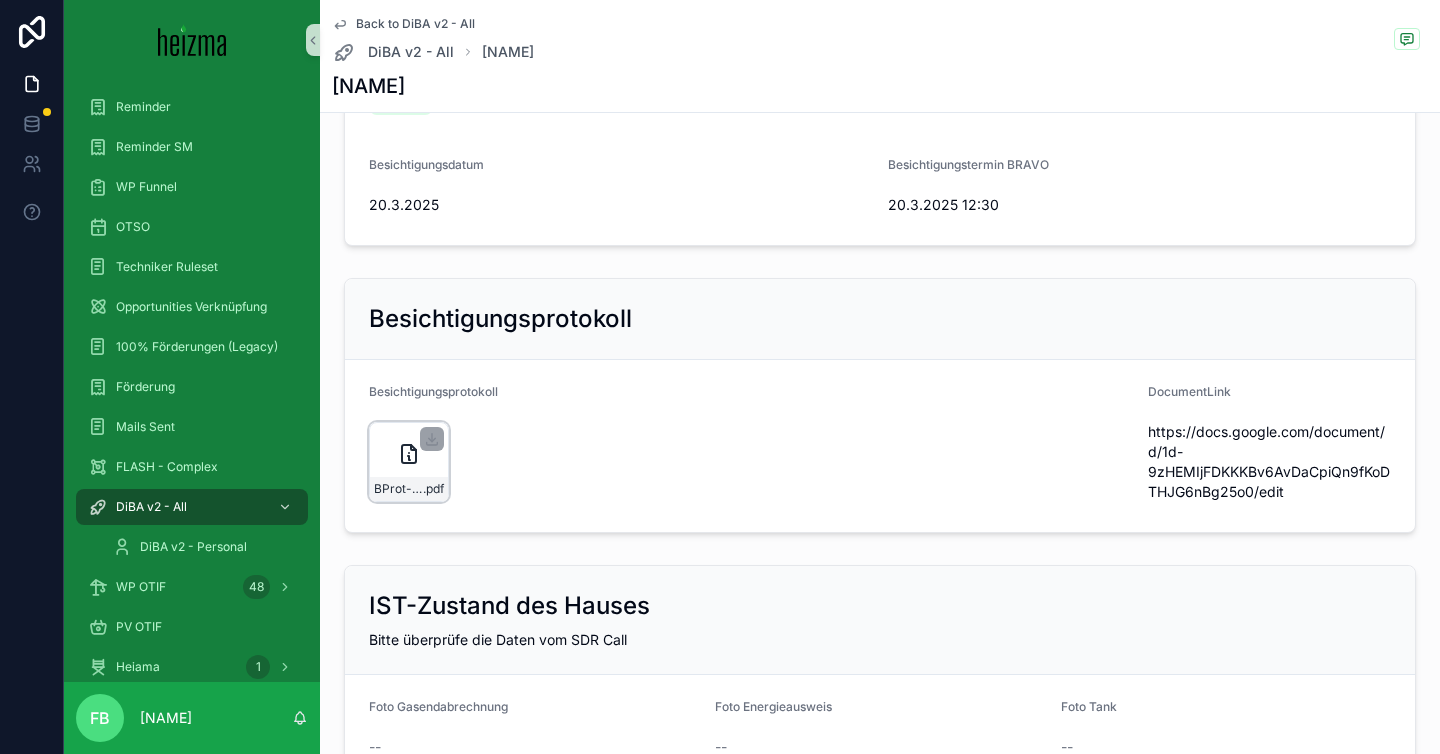 click 